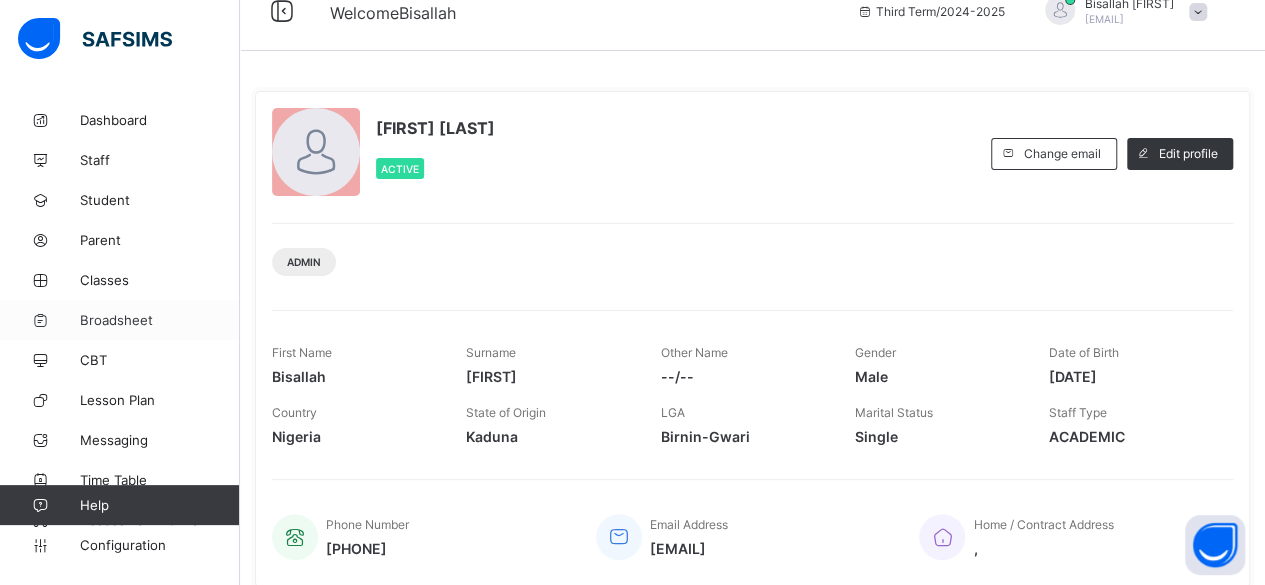 scroll, scrollTop: 0, scrollLeft: 0, axis: both 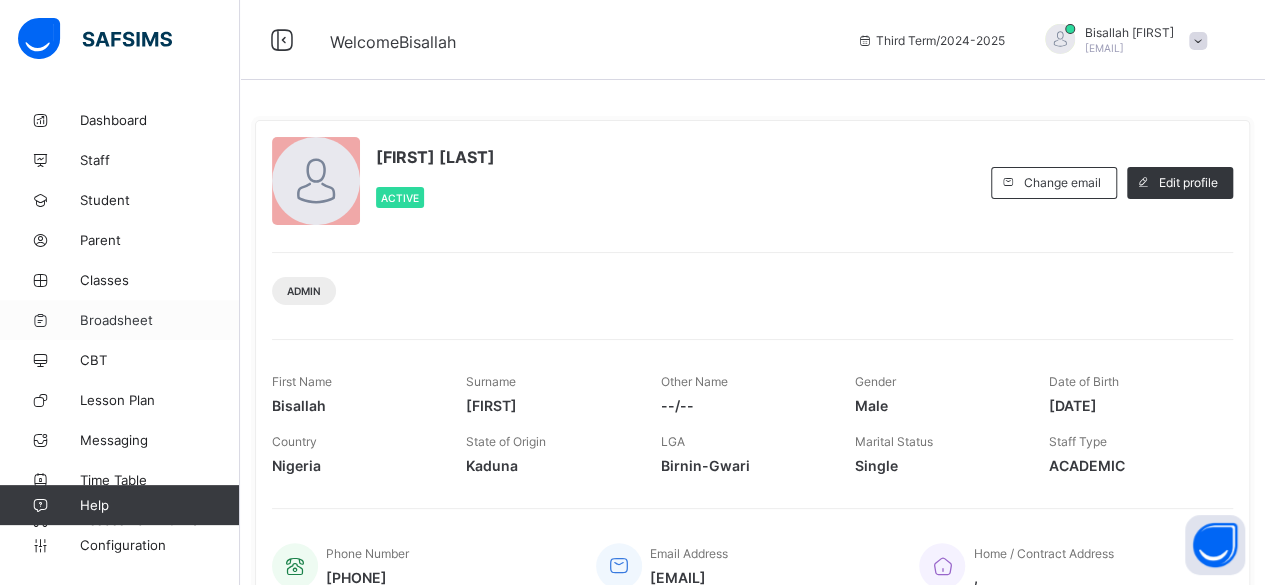 click on "Broadsheet" at bounding box center [160, 320] 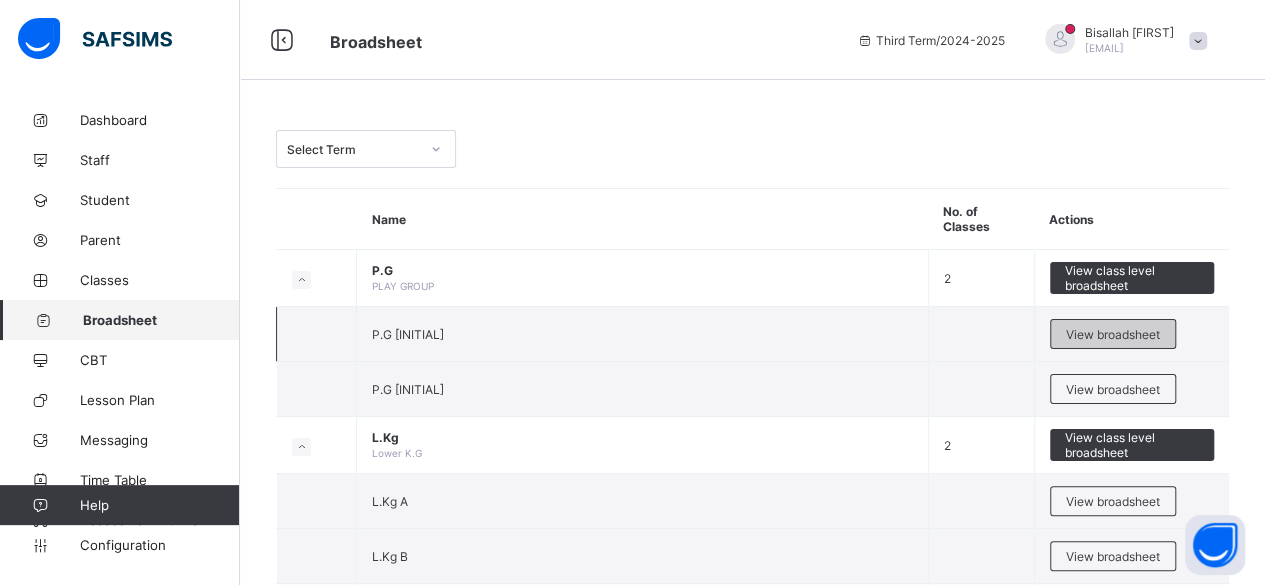 click on "View broadsheet" at bounding box center (1113, 334) 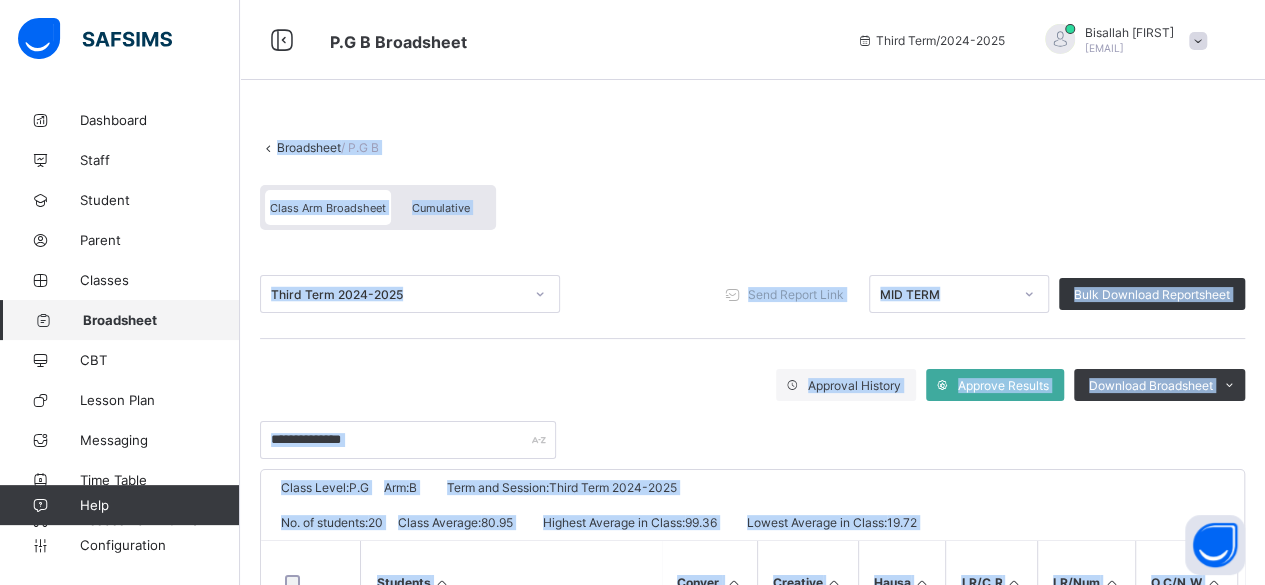 click on "Third Term [YEAR]-[YEAR] Send Report Link MIDTERM Bulk Download Reportsheet" at bounding box center (752, 294) 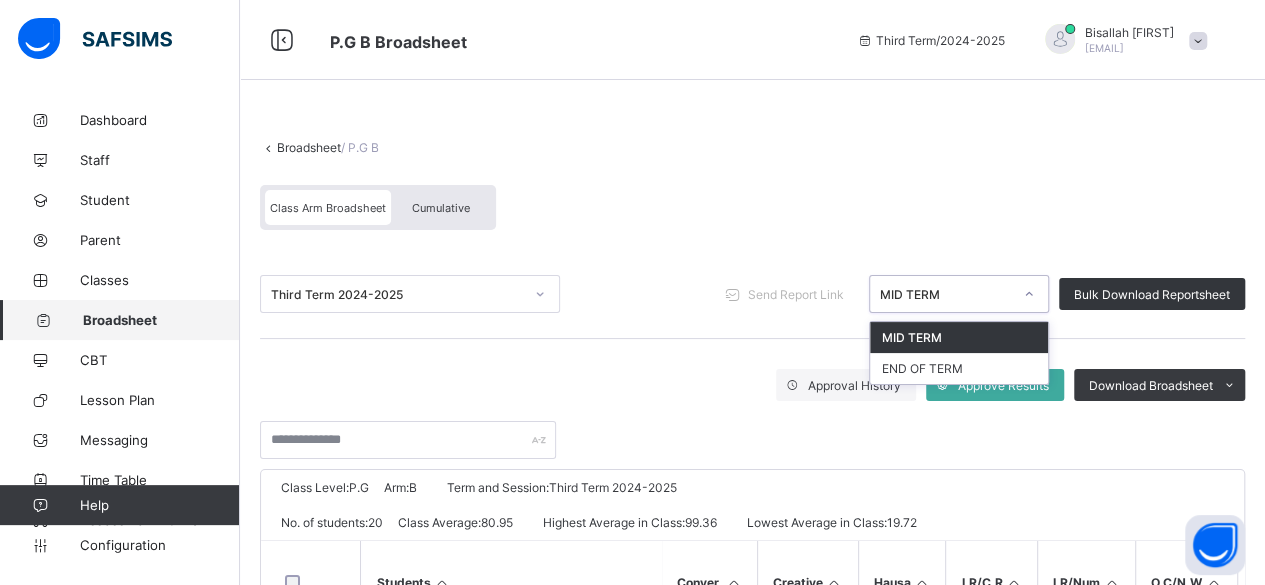 click 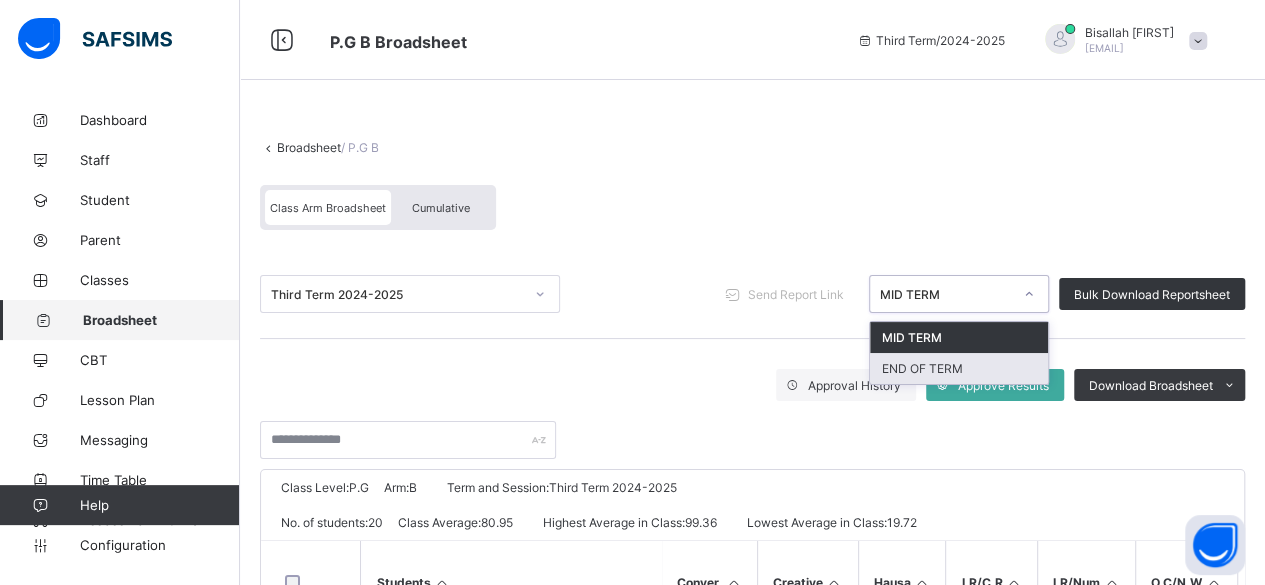 click on "END OF TERM" at bounding box center (959, 368) 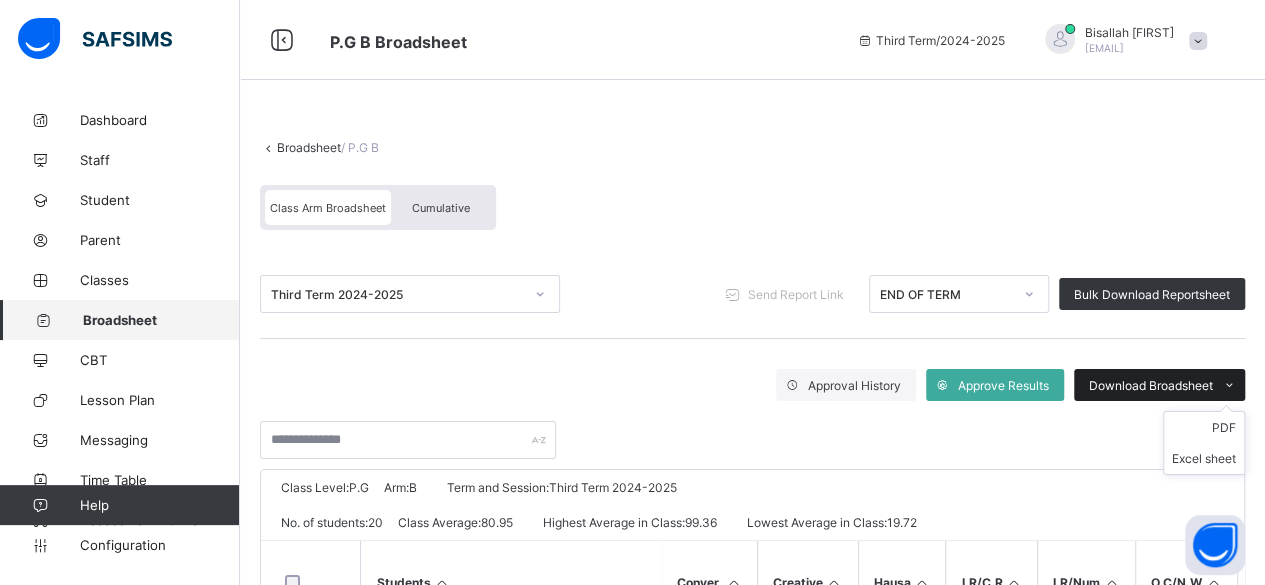 click on "Download Broadsheet" at bounding box center [1151, 385] 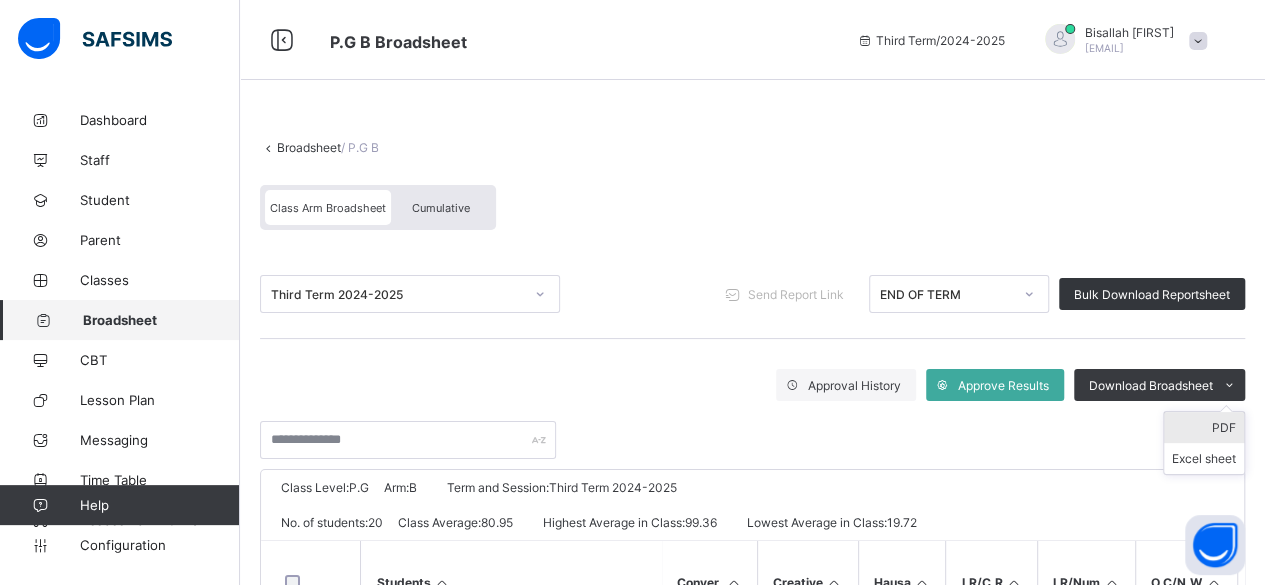 click on "PDF" at bounding box center (1204, 427) 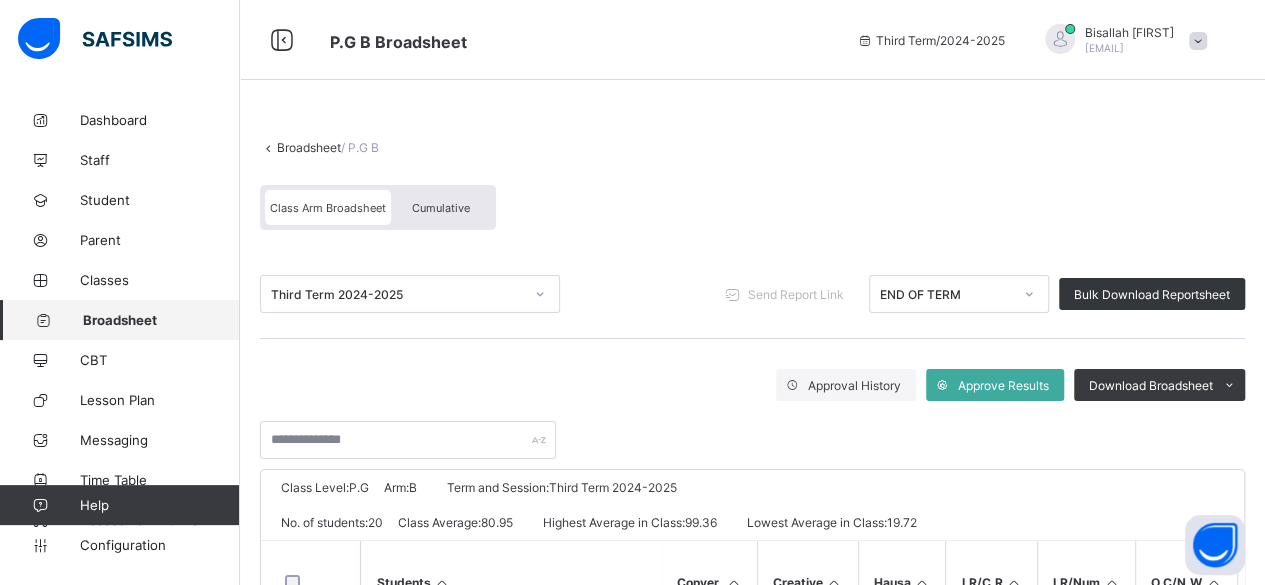 click at bounding box center [268, 147] 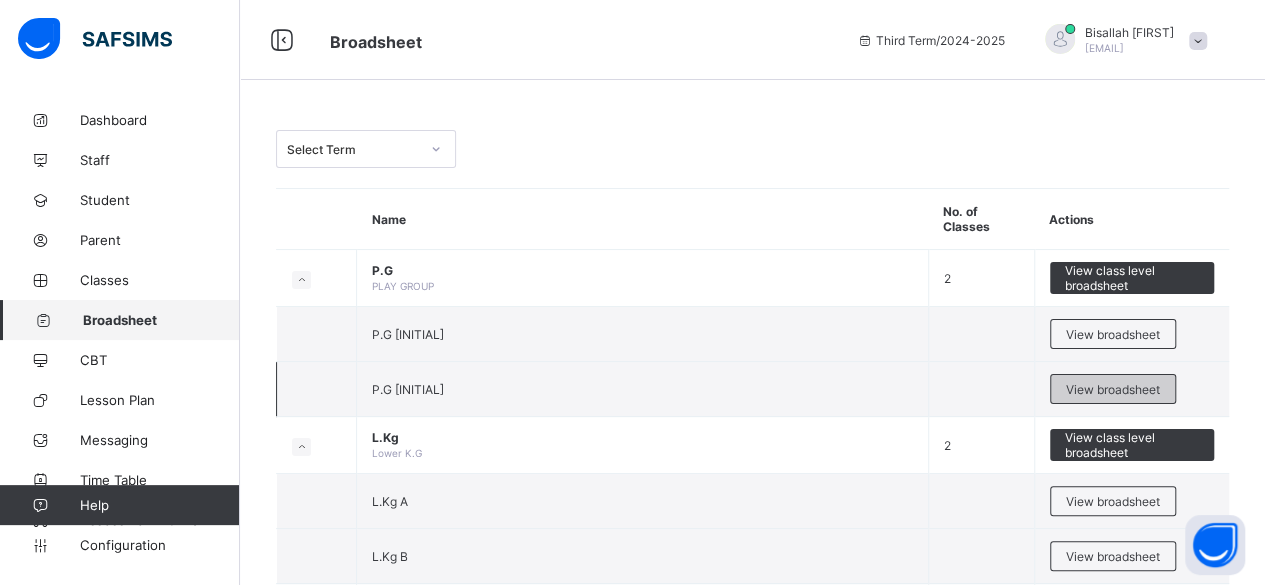 click on "View broadsheet" at bounding box center [1113, 389] 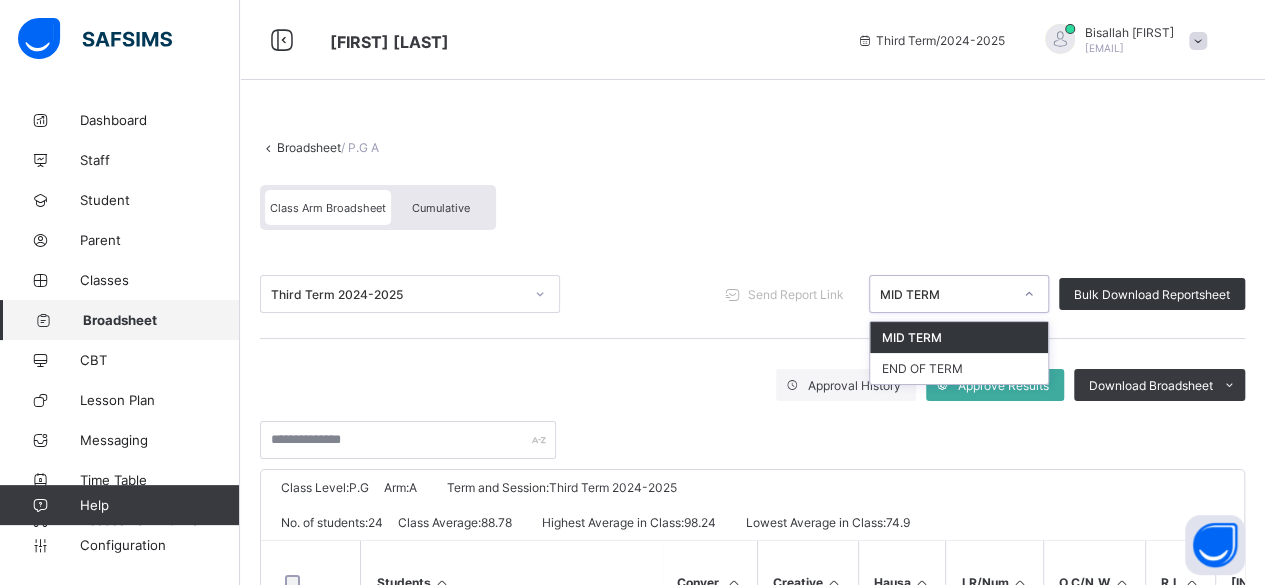 click 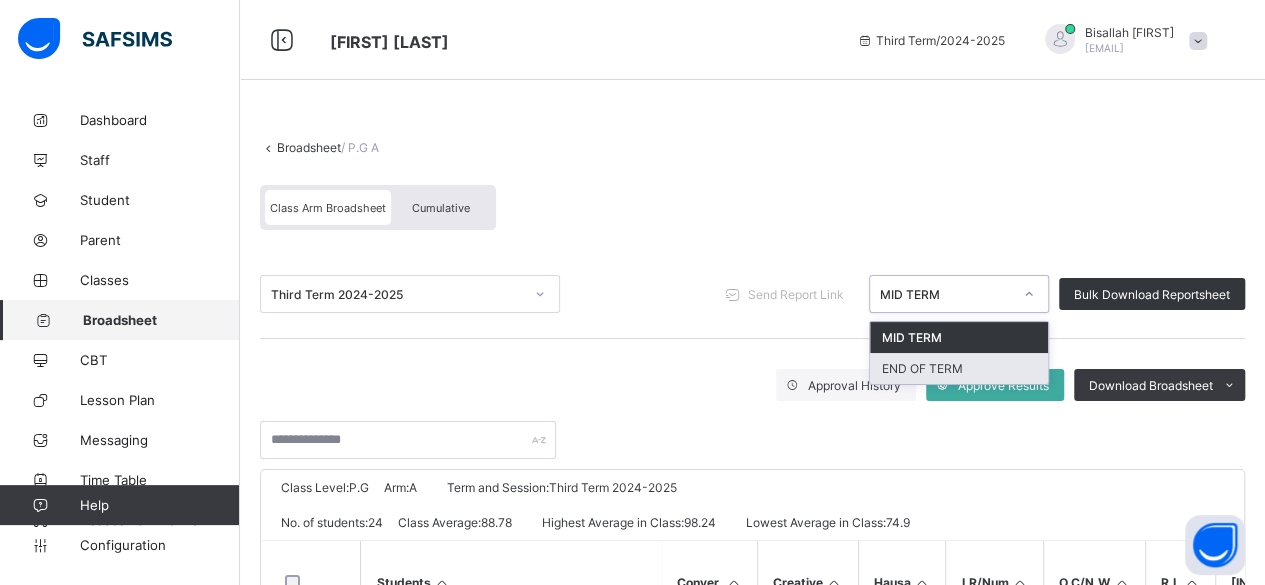 click on "END OF TERM" at bounding box center (959, 368) 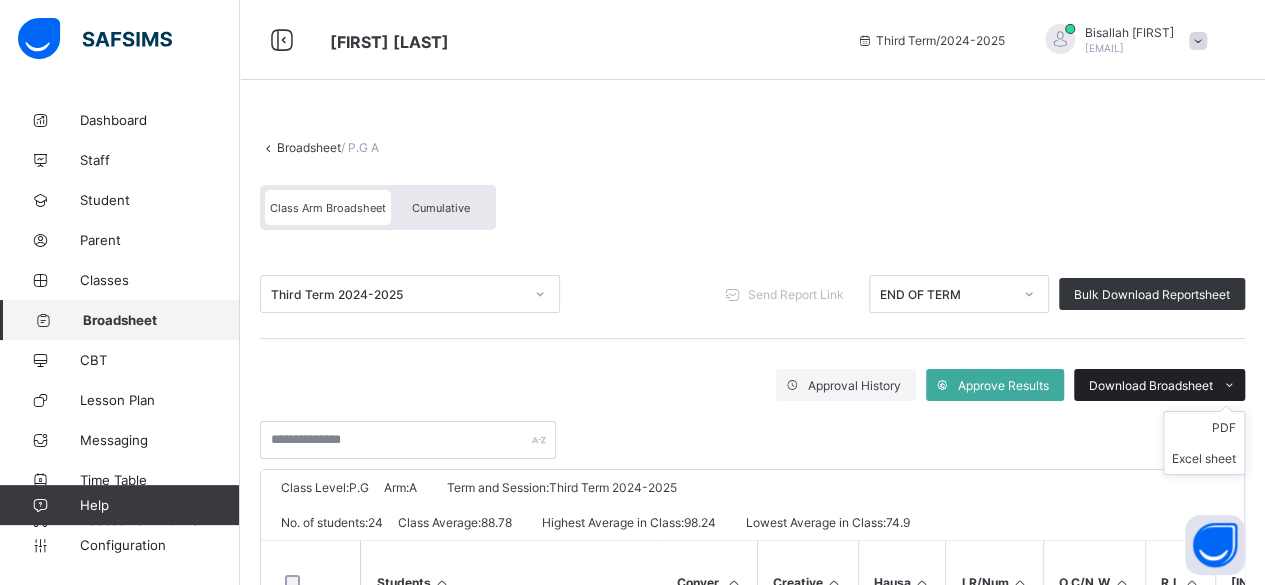 click on "Download Broadsheet" at bounding box center [1151, 385] 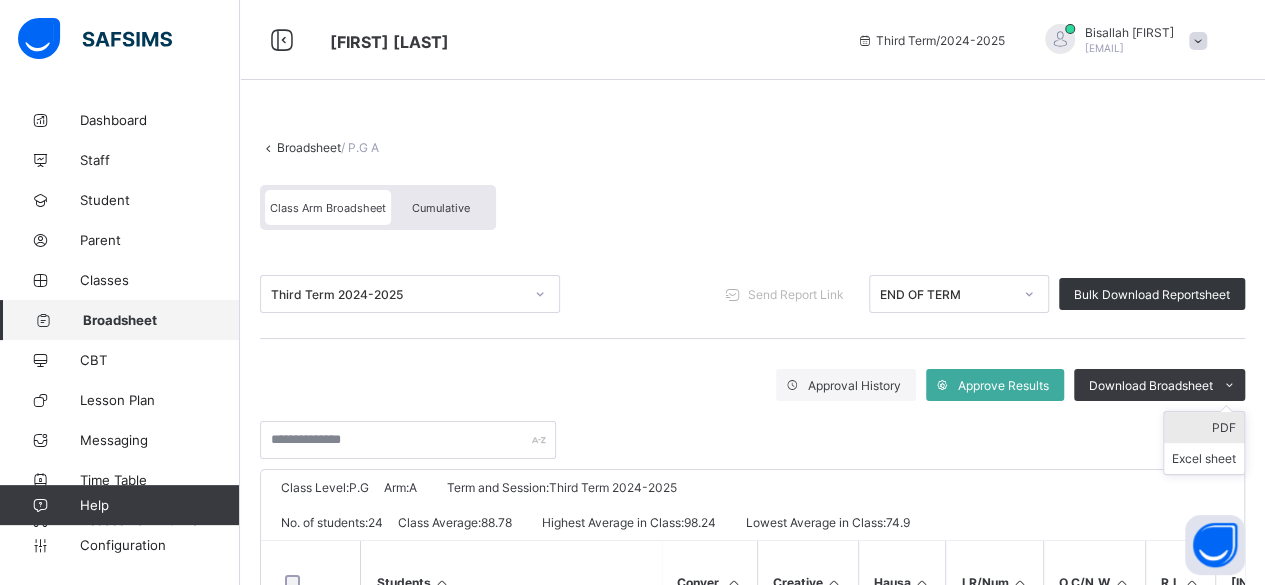 click on "PDF" at bounding box center [1204, 427] 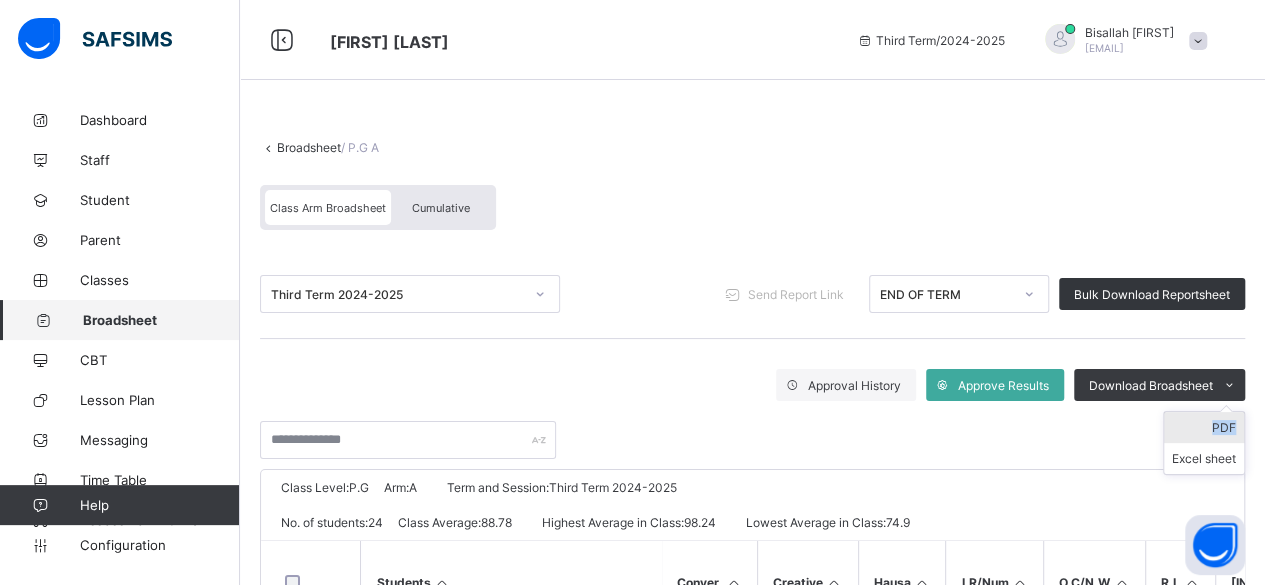scroll, scrollTop: 0, scrollLeft: 0, axis: both 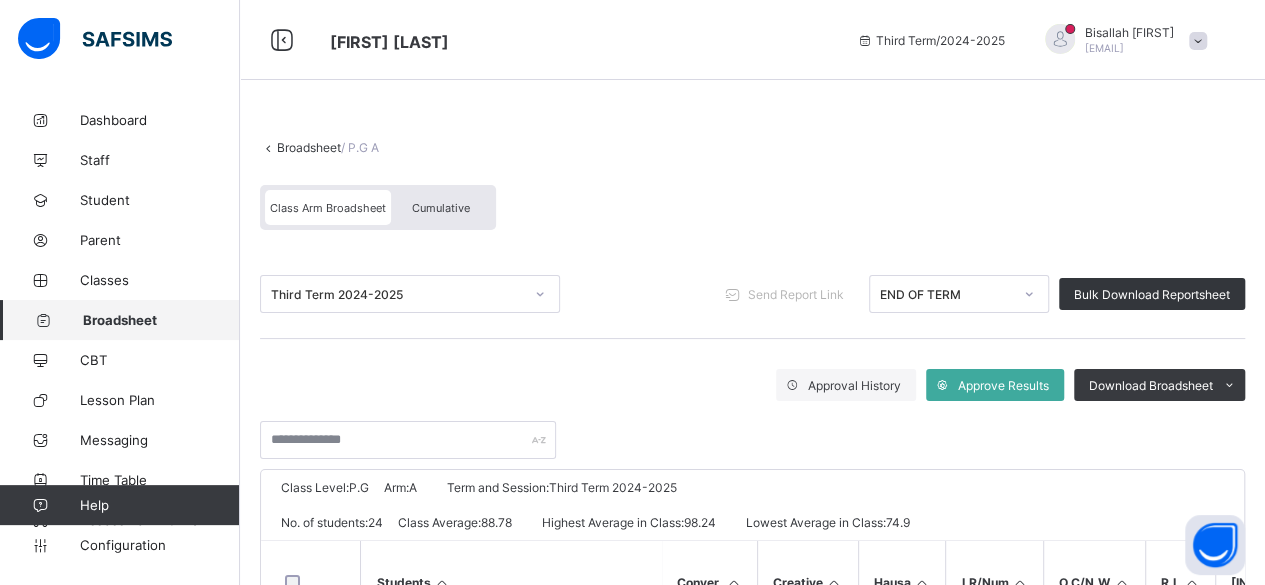 click on "Broadsheet" at bounding box center [309, 147] 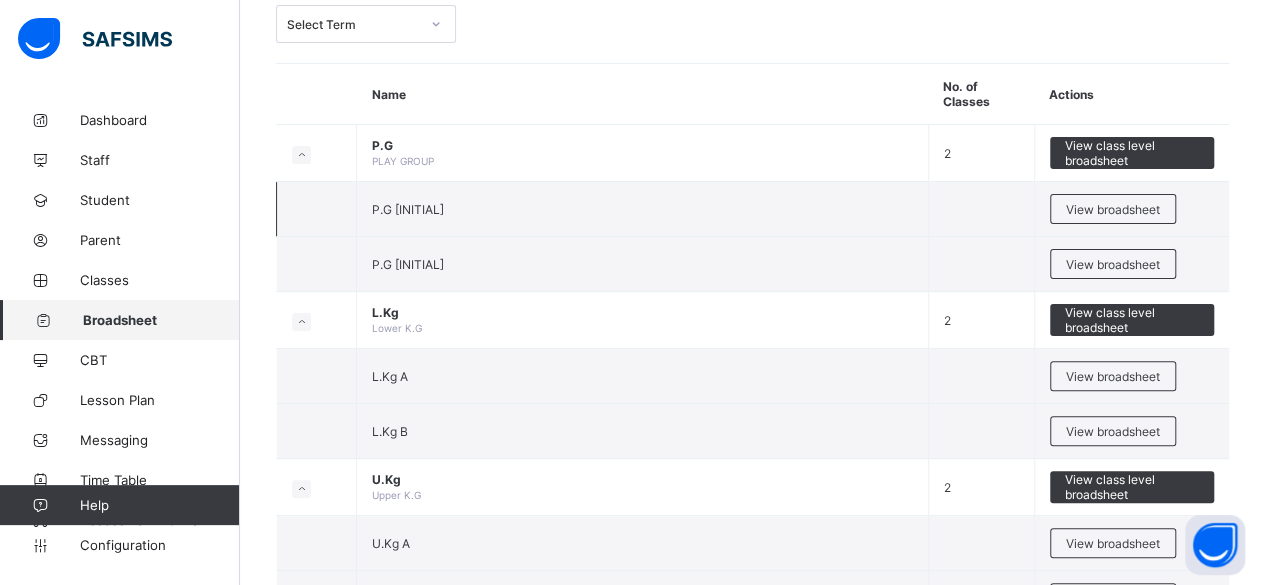 scroll, scrollTop: 200, scrollLeft: 0, axis: vertical 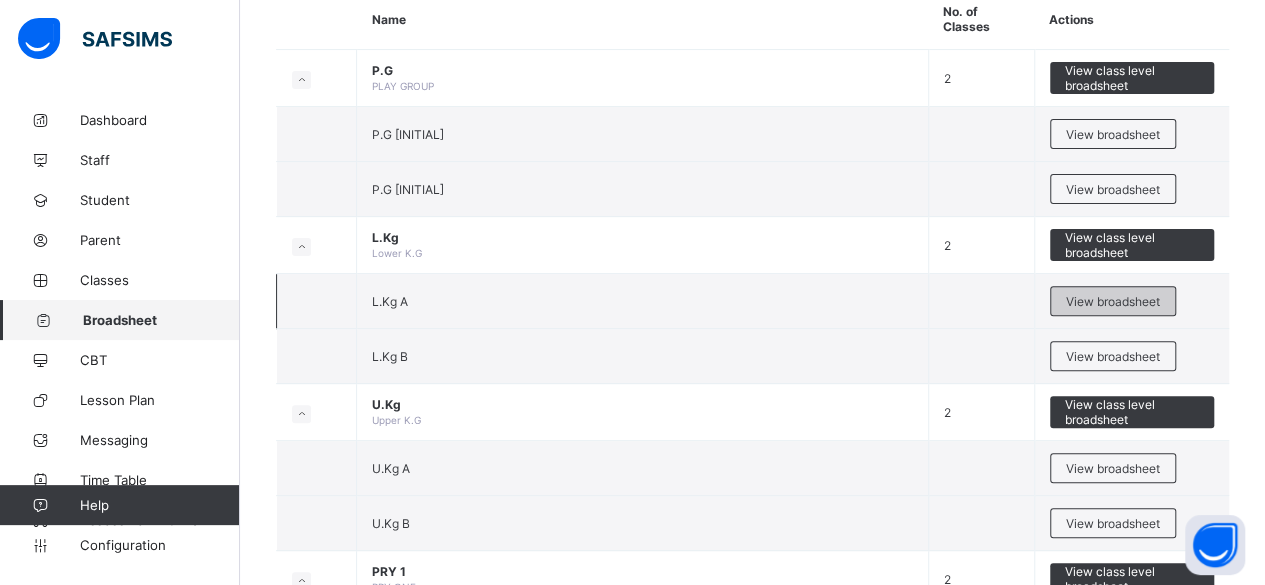 click on "View broadsheet" at bounding box center (1113, 301) 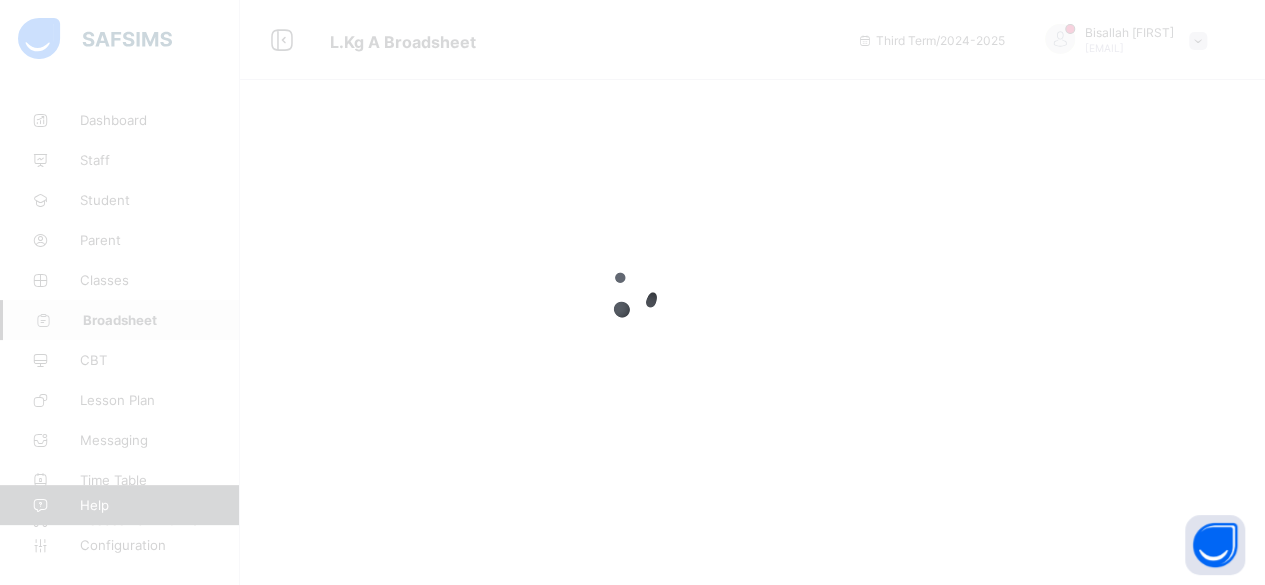scroll, scrollTop: 0, scrollLeft: 0, axis: both 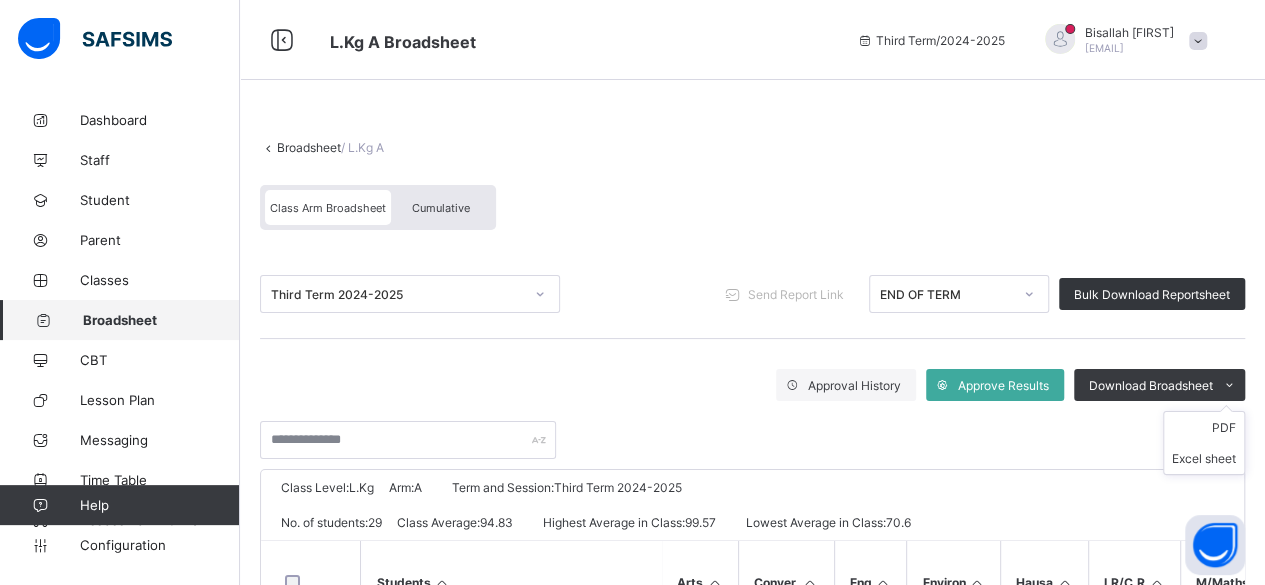 click on "PDF Excel sheet" at bounding box center [1204, 443] 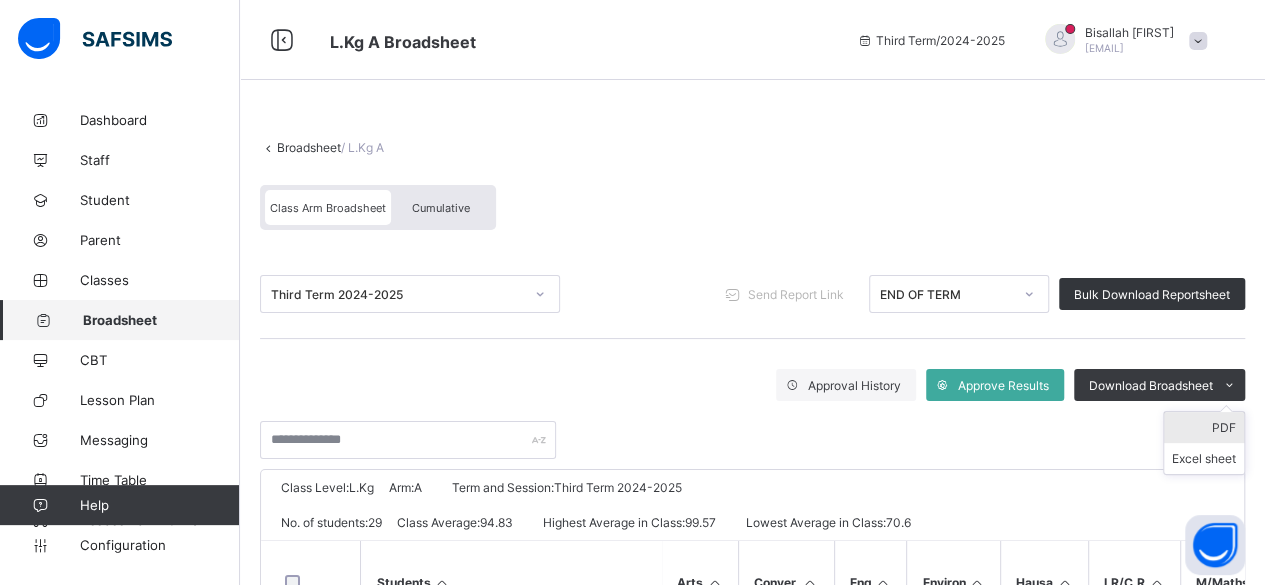 click on "PDF" at bounding box center [1204, 427] 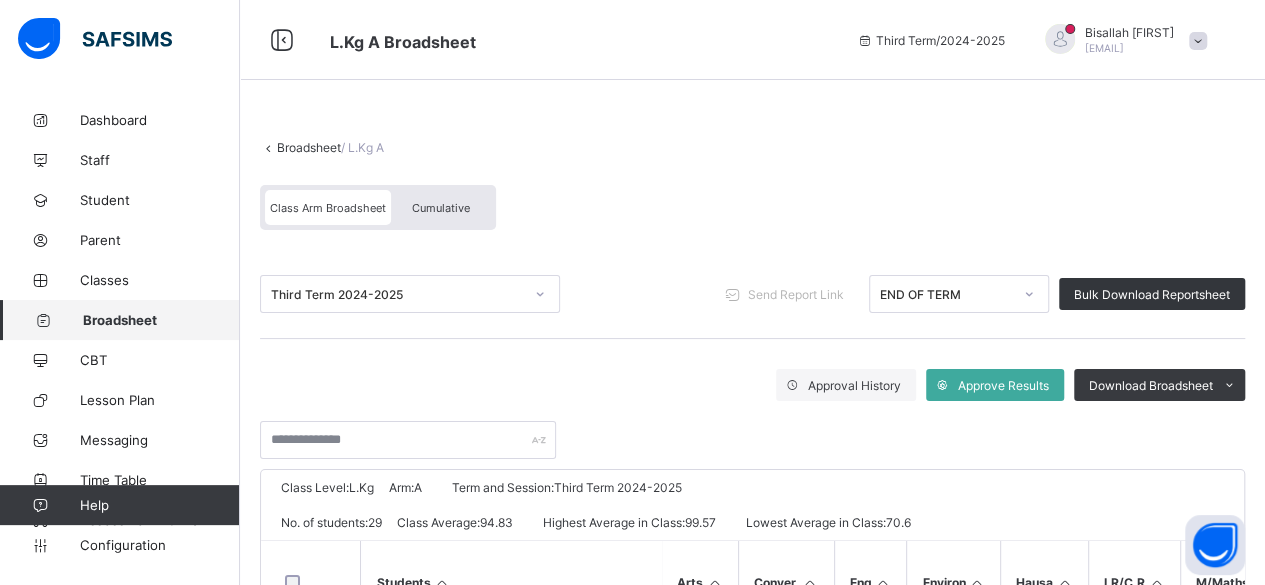 click on "Broadsheet" at bounding box center [309, 147] 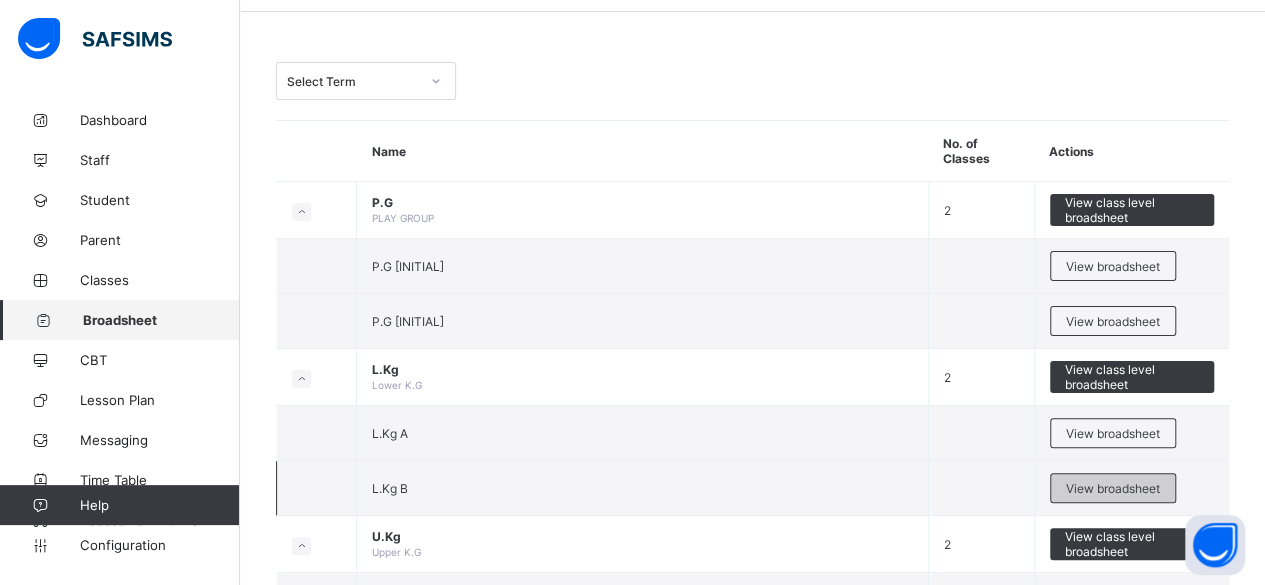 scroll, scrollTop: 100, scrollLeft: 0, axis: vertical 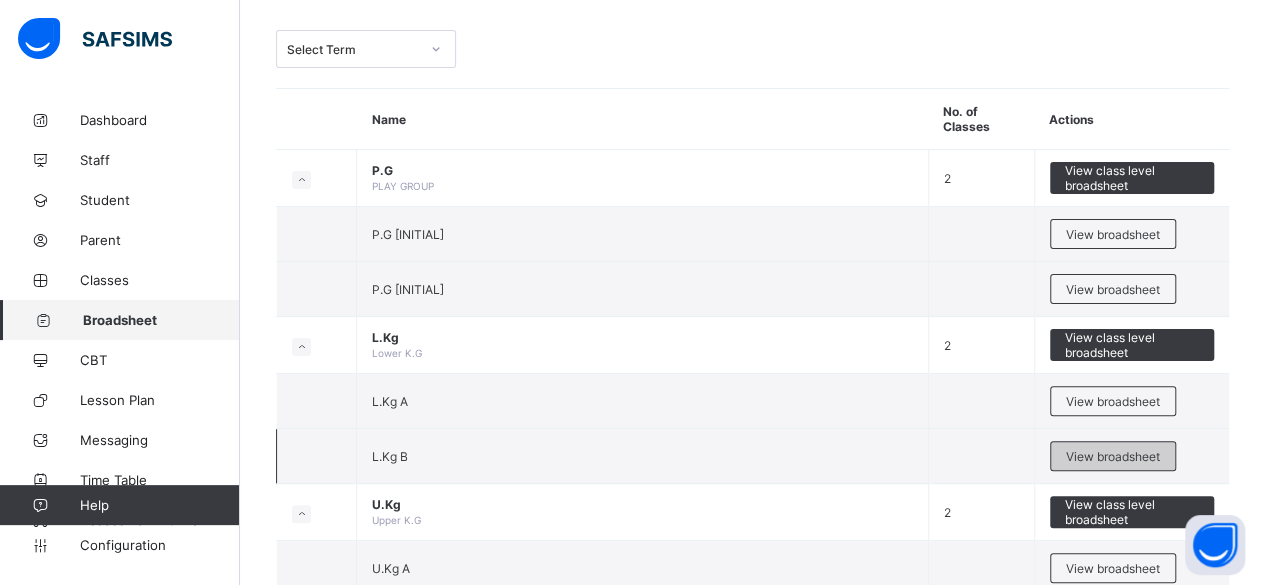 click on "View broadsheet" at bounding box center [1113, 456] 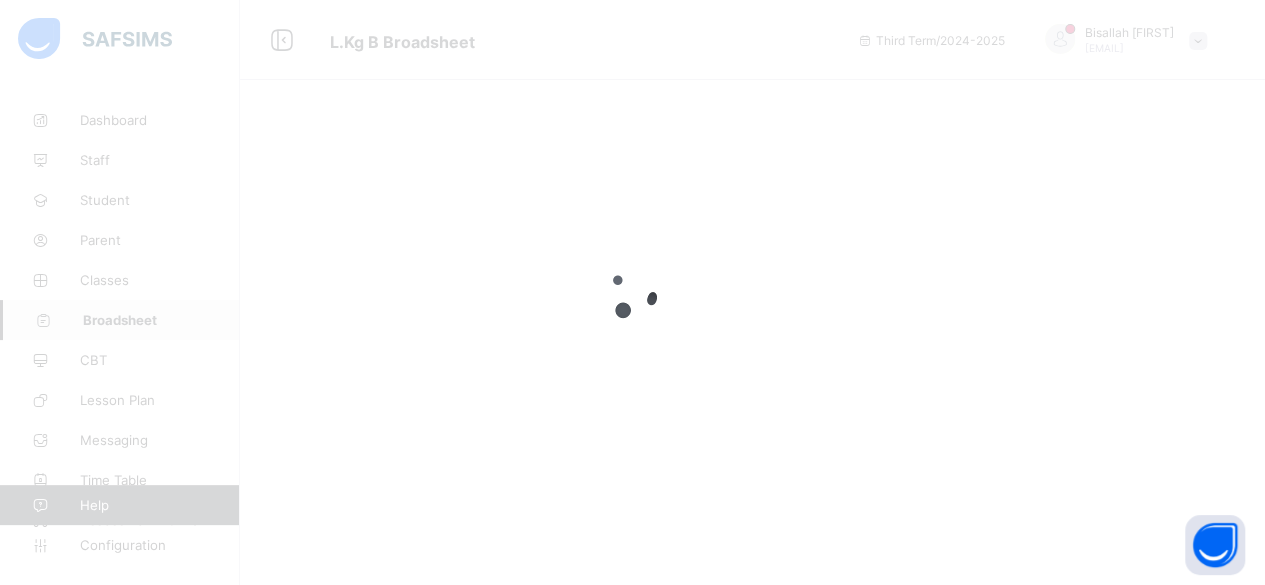 scroll, scrollTop: 0, scrollLeft: 0, axis: both 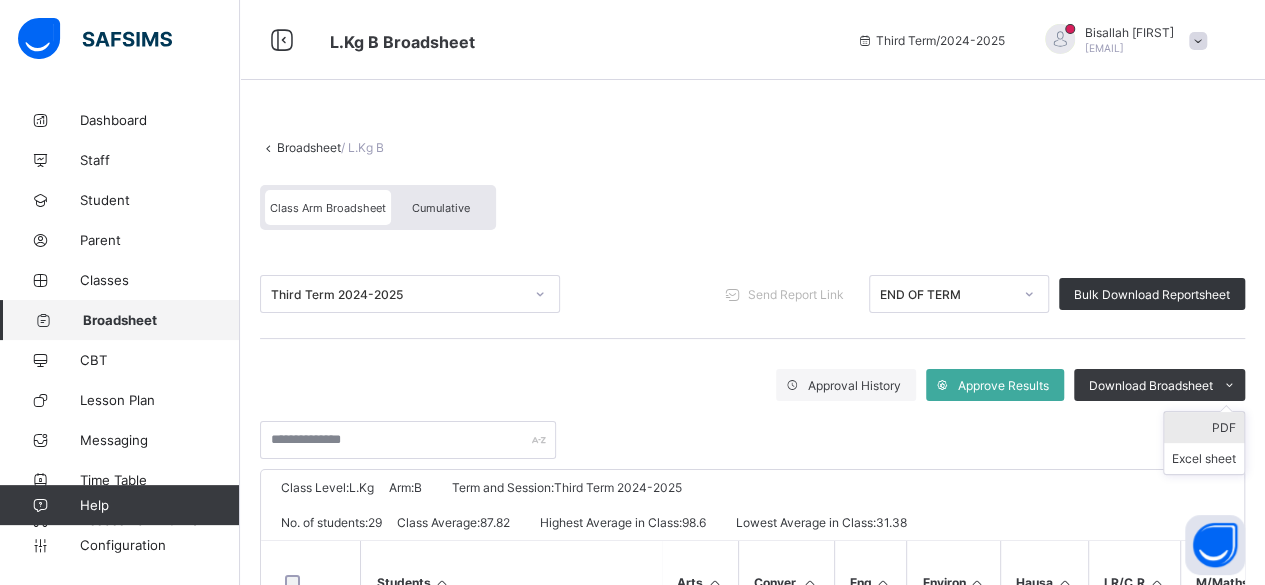 click on "PDF" at bounding box center (1204, 427) 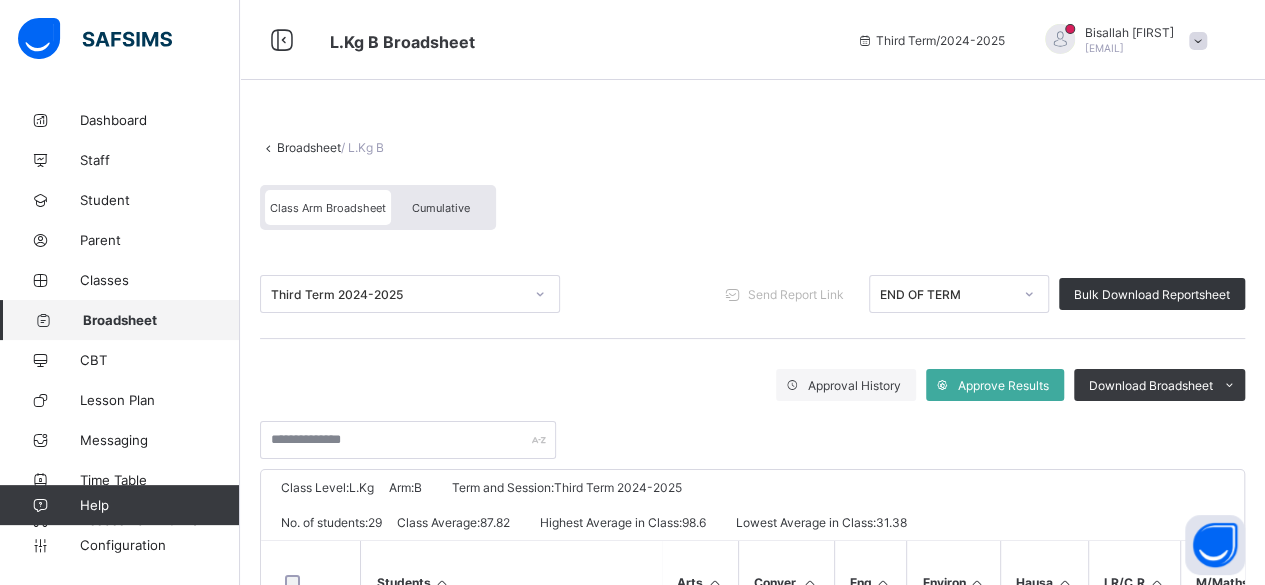 click on "Broadsheet" at bounding box center (309, 147) 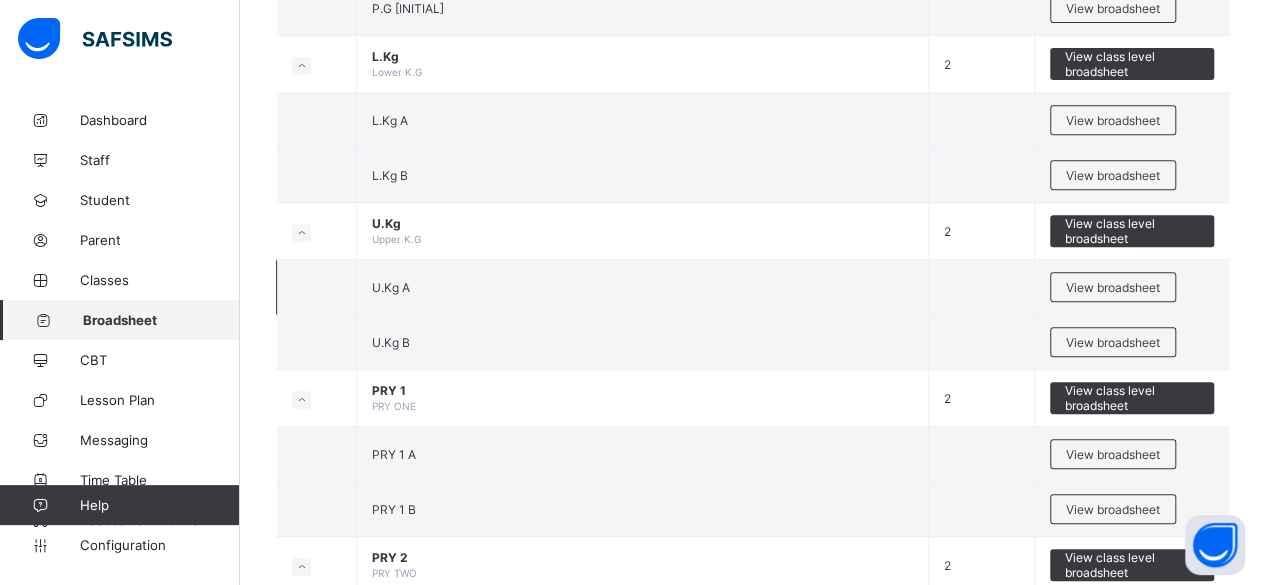 scroll, scrollTop: 400, scrollLeft: 0, axis: vertical 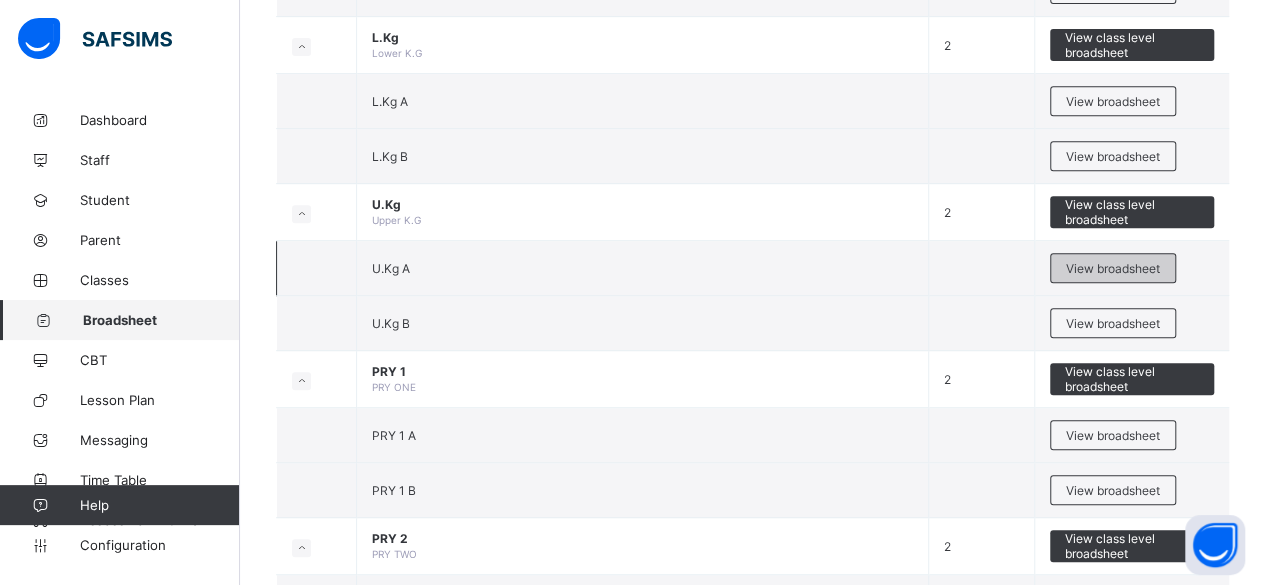 click on "View broadsheet" at bounding box center [1113, 268] 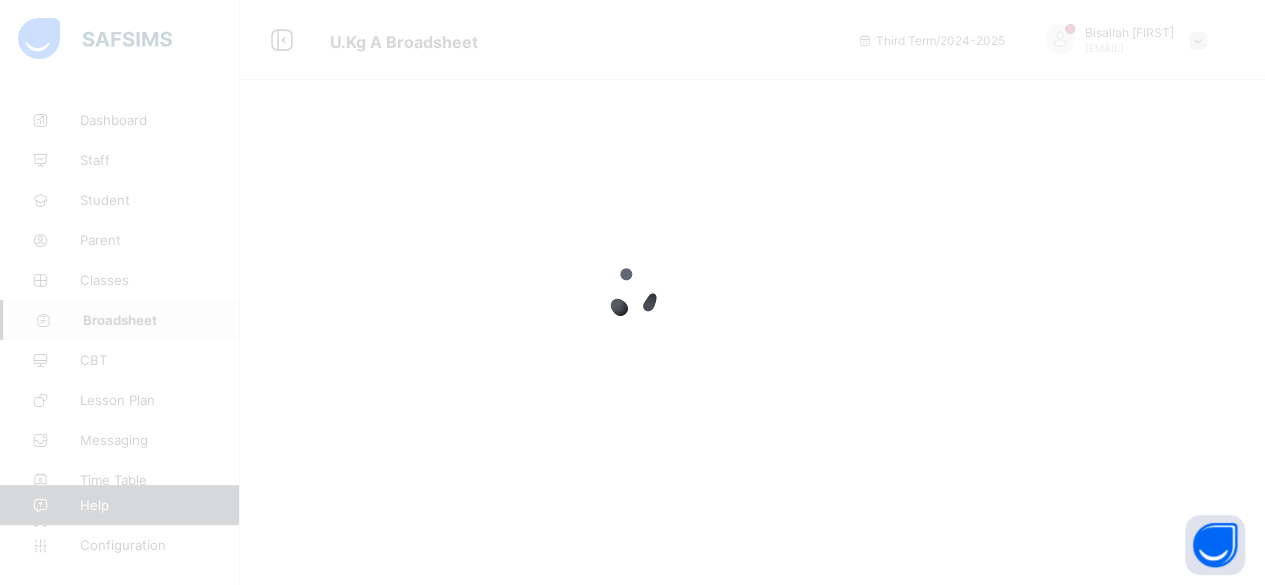 scroll, scrollTop: 0, scrollLeft: 0, axis: both 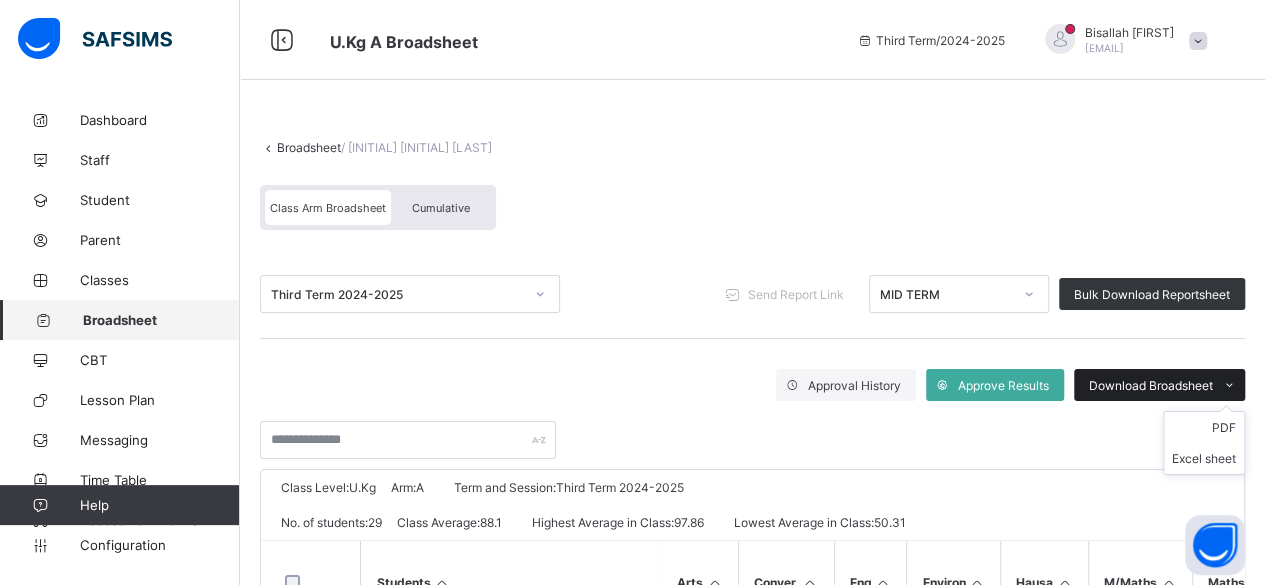 click at bounding box center (1229, 385) 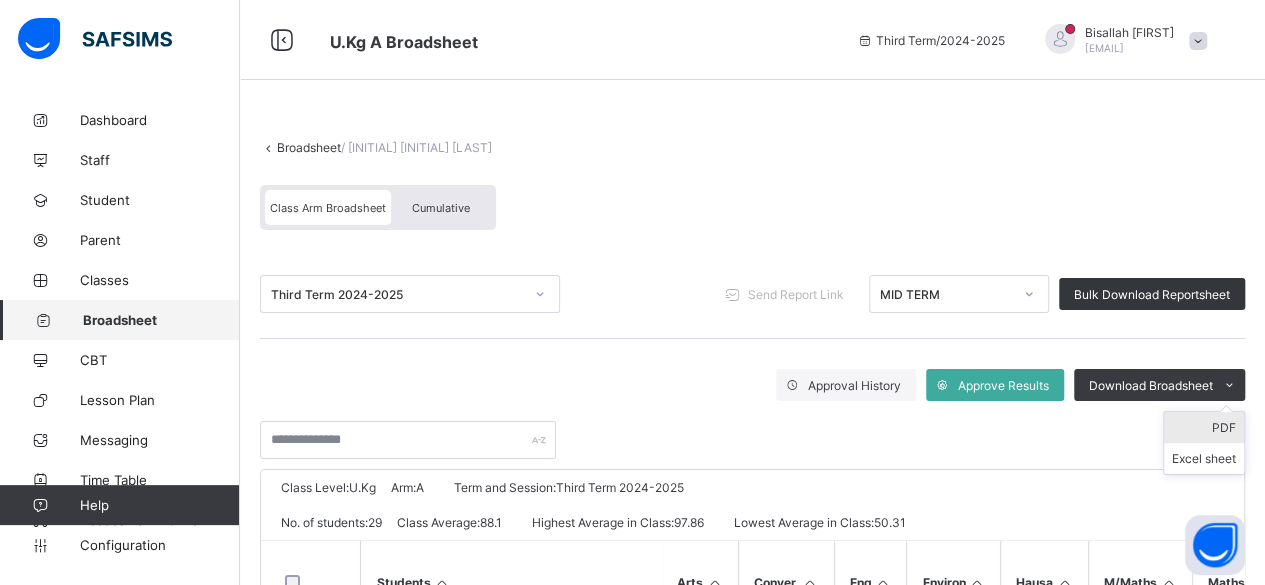 click on "PDF" at bounding box center [1204, 427] 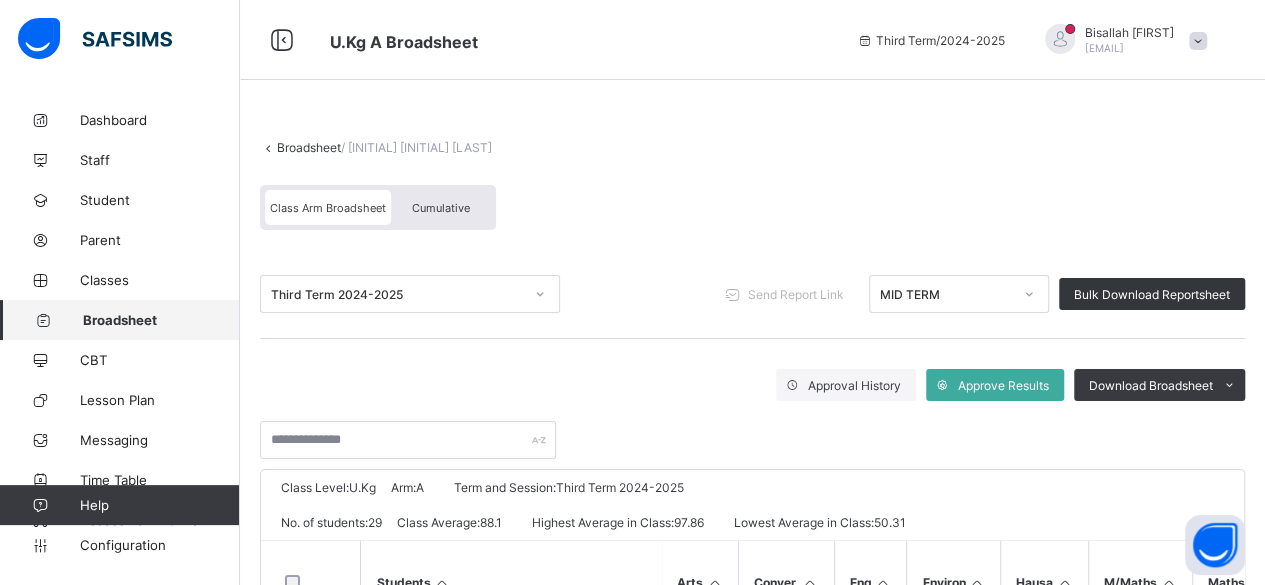 click on "Broadsheet" at bounding box center [309, 147] 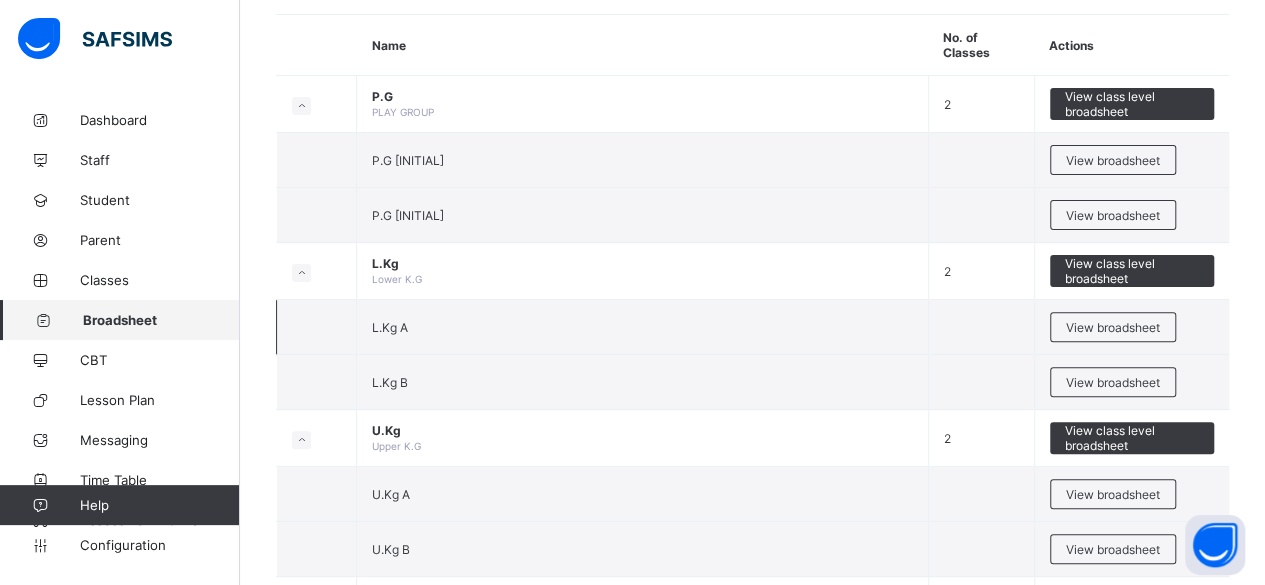 scroll, scrollTop: 200, scrollLeft: 0, axis: vertical 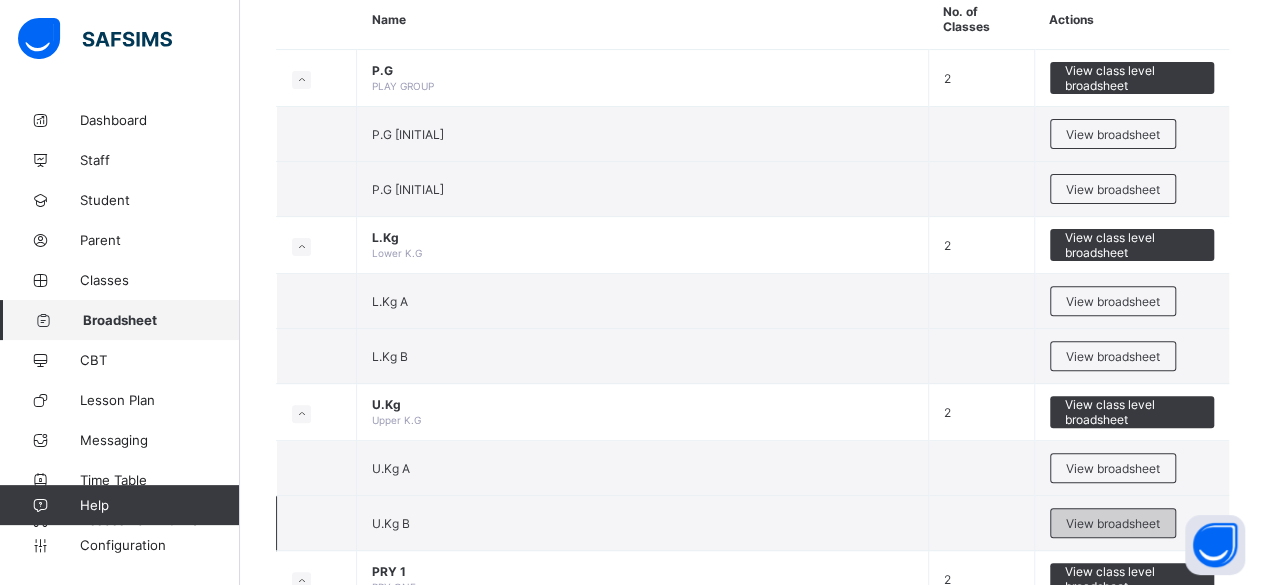 click on "View broadsheet" at bounding box center [1113, 523] 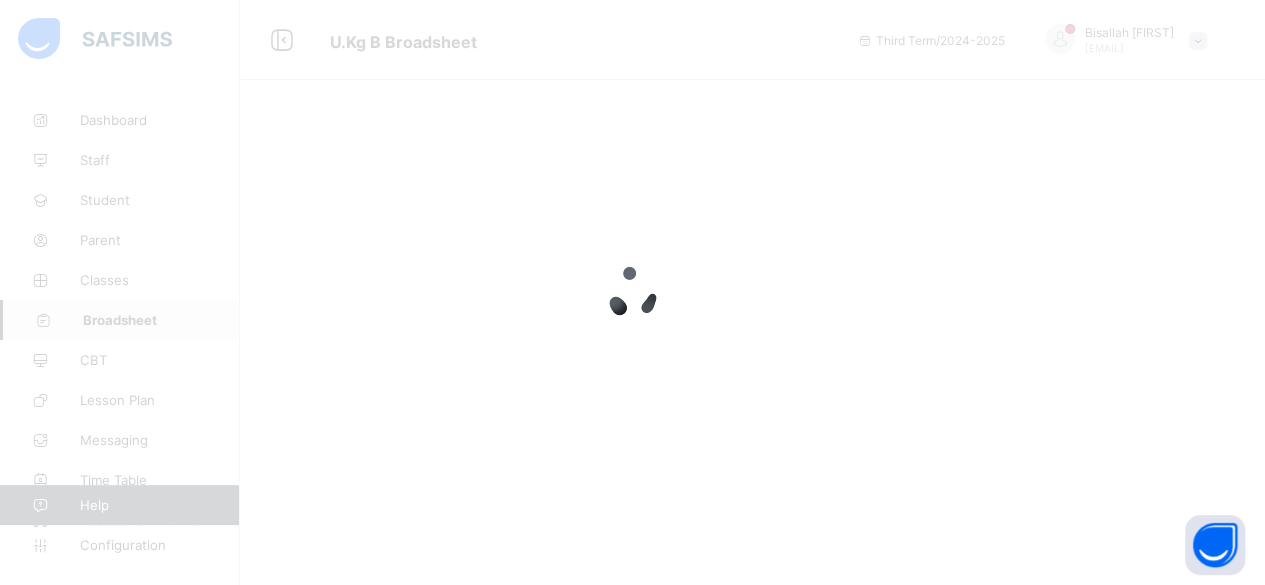 scroll, scrollTop: 0, scrollLeft: 0, axis: both 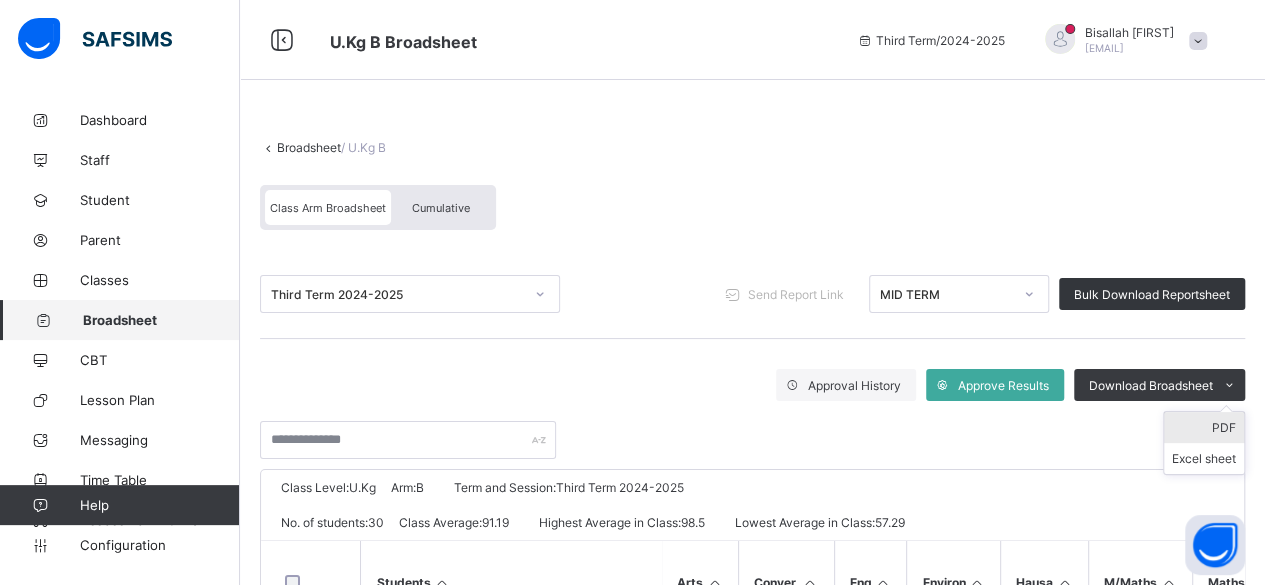 click on "PDF" at bounding box center [1204, 427] 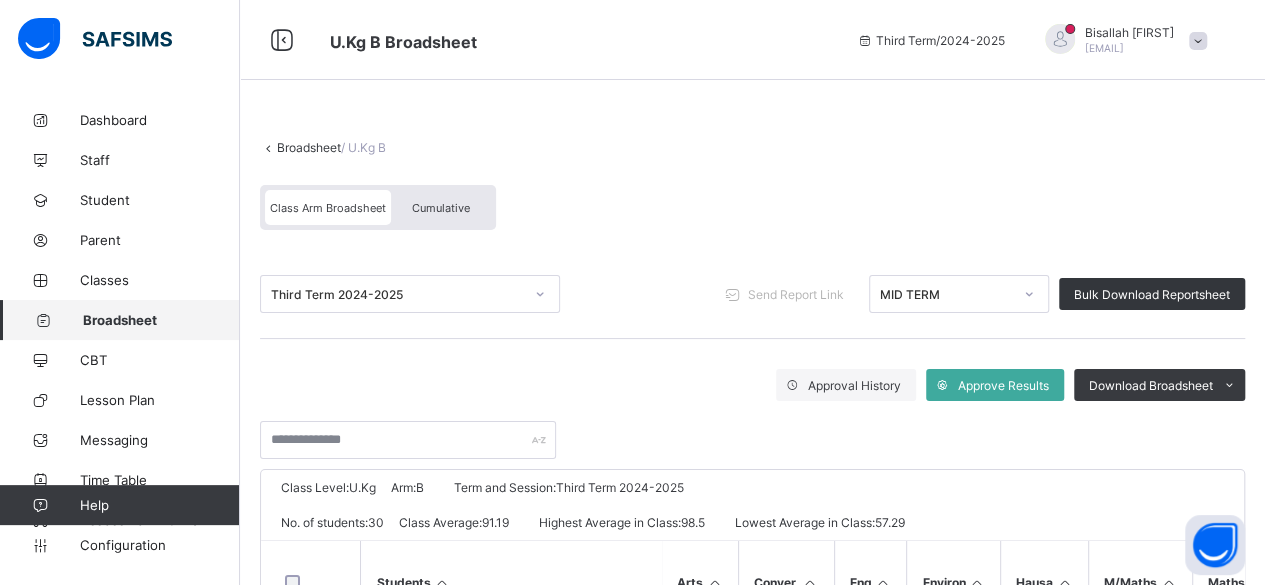 click on "Broadsheet" at bounding box center (309, 147) 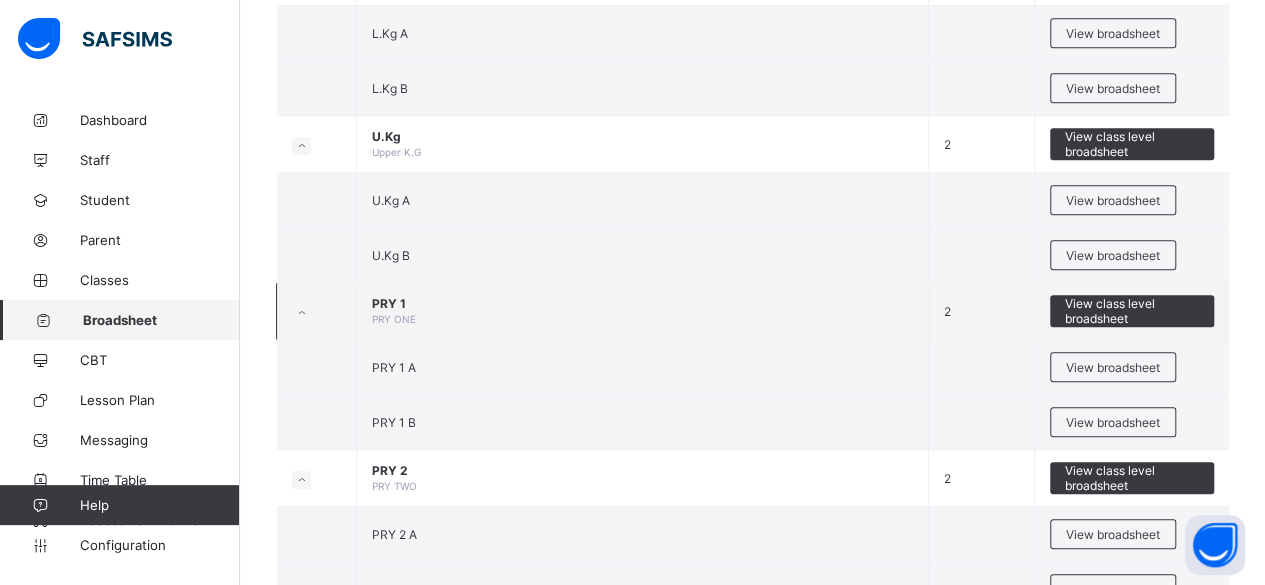 scroll, scrollTop: 500, scrollLeft: 0, axis: vertical 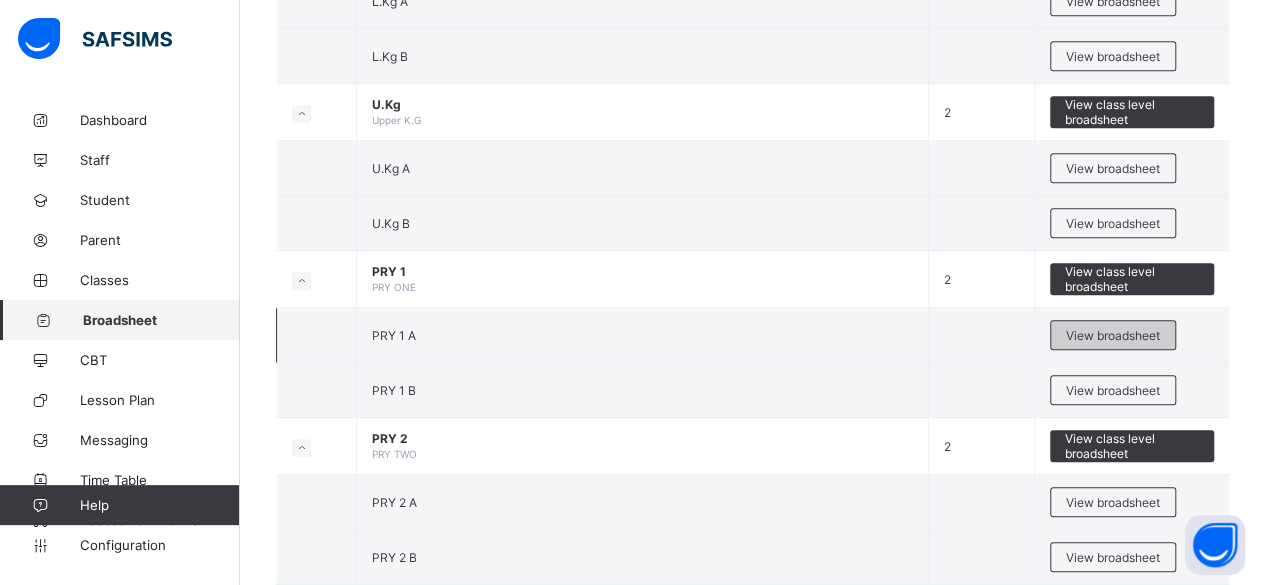 click on "View broadsheet" at bounding box center [1113, 335] 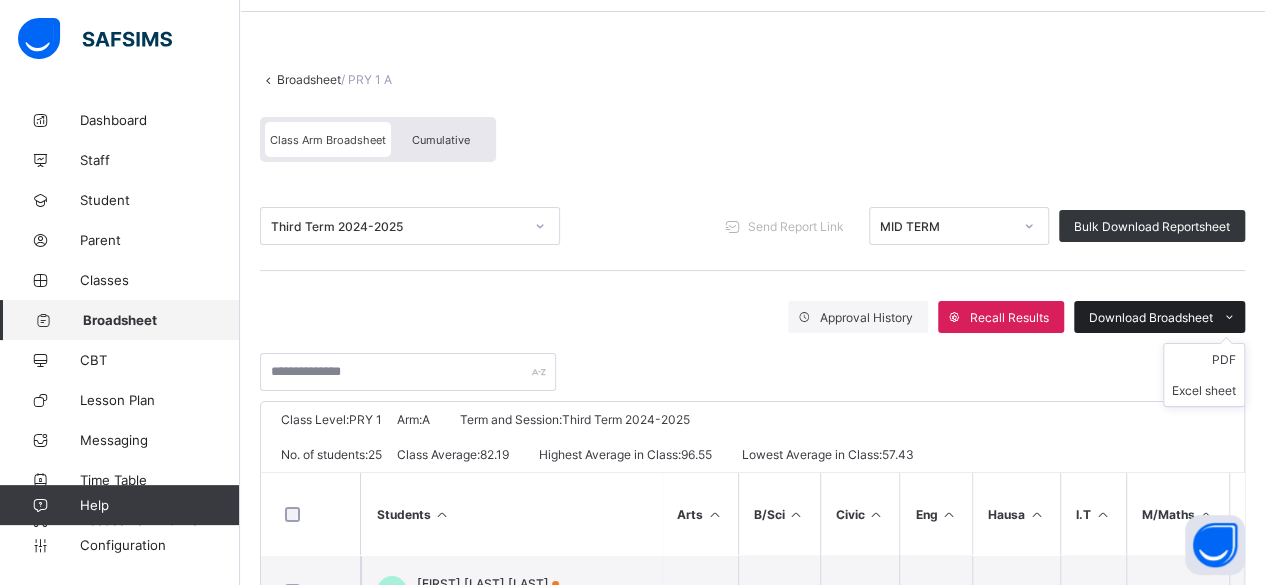 scroll, scrollTop: 100, scrollLeft: 0, axis: vertical 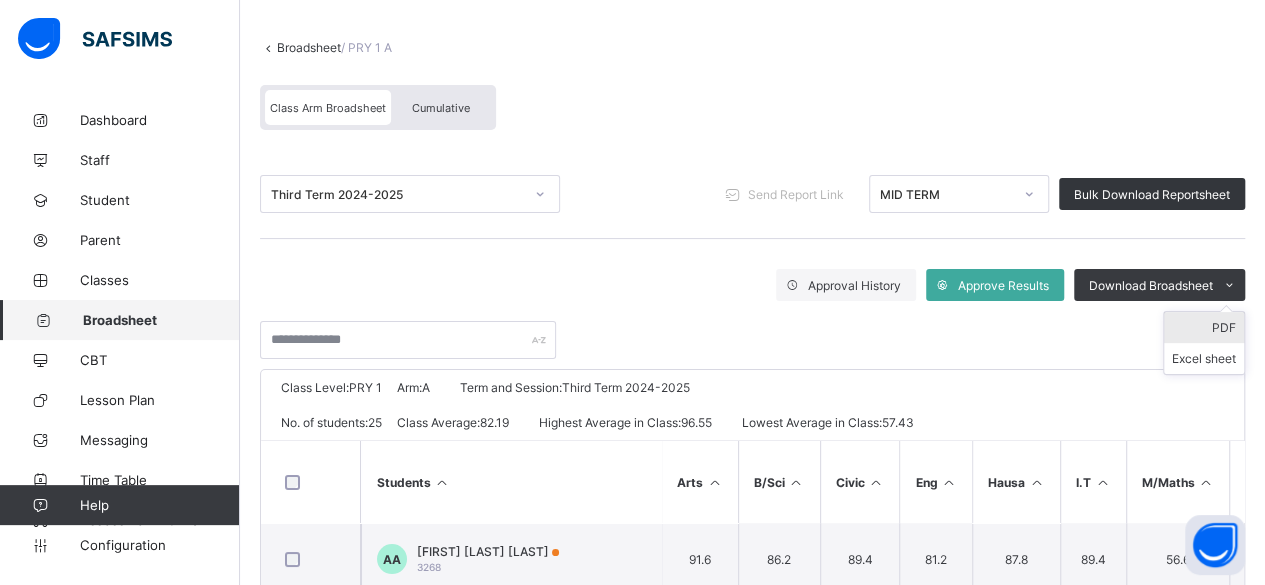 click on "PDF" at bounding box center [1204, 327] 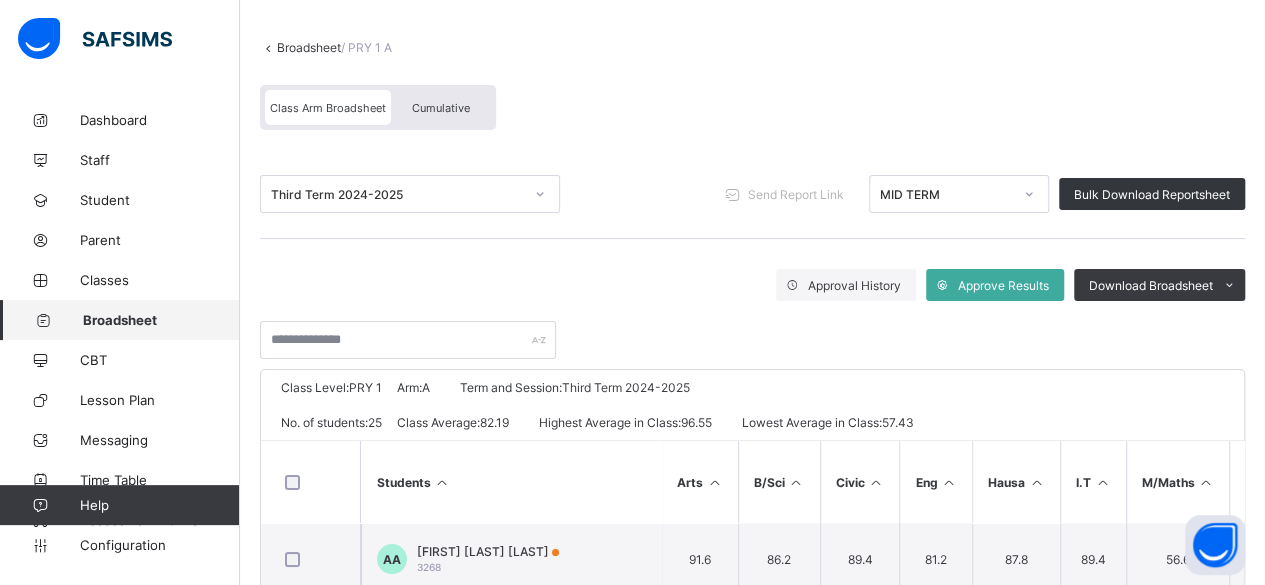 click on "Broadsheet" at bounding box center (309, 47) 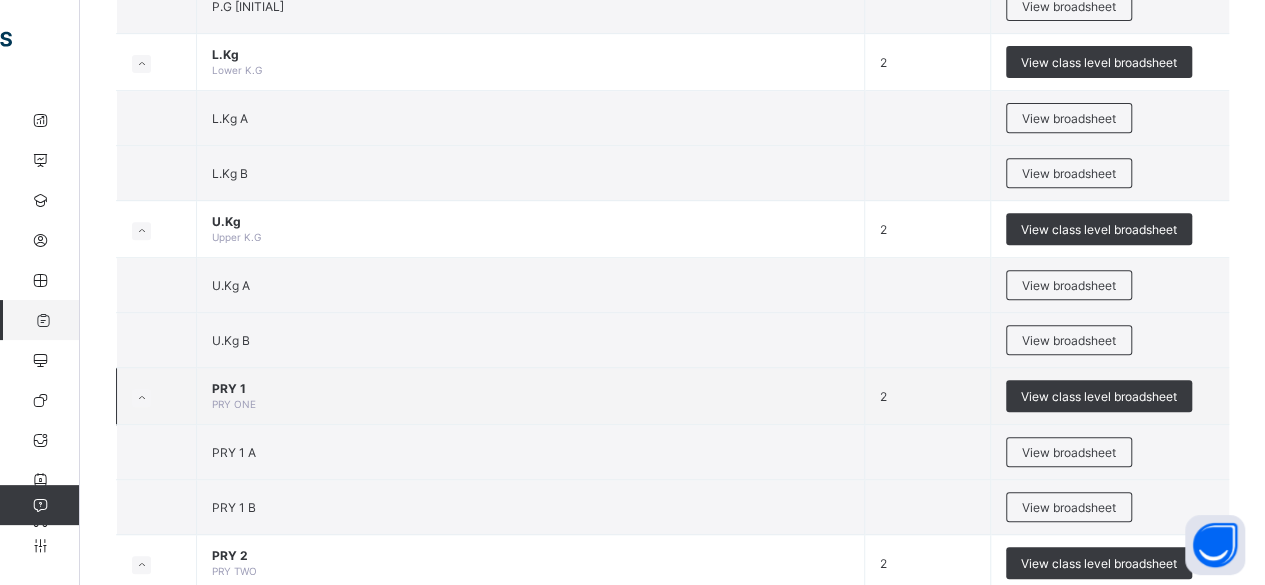 scroll, scrollTop: 400, scrollLeft: 0, axis: vertical 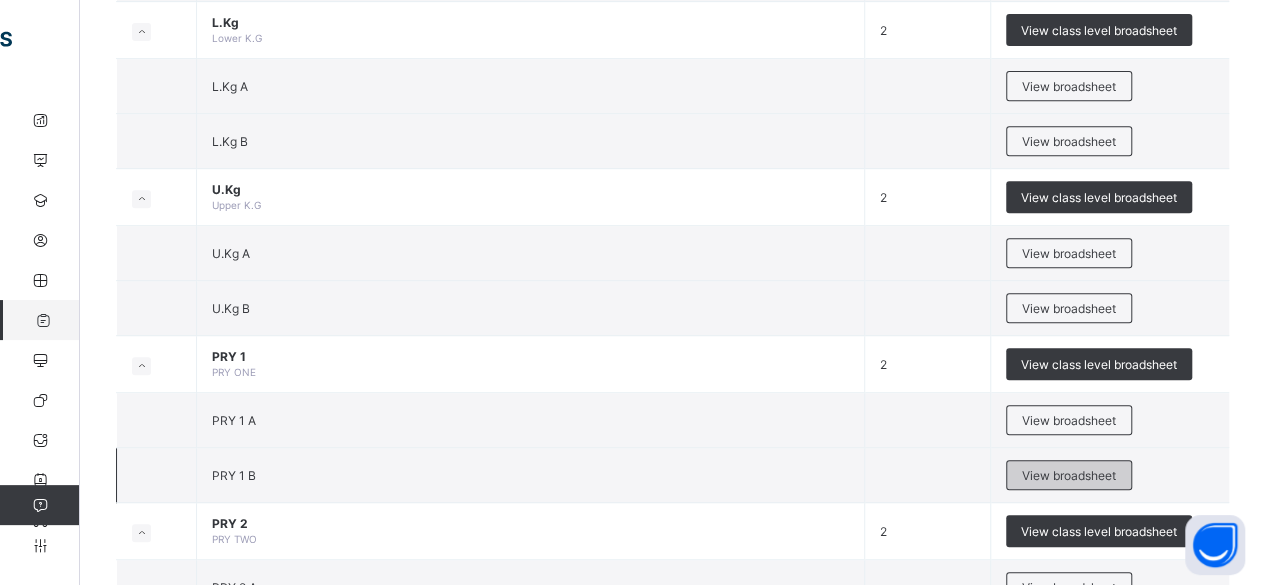 click on "View broadsheet" at bounding box center (1069, 475) 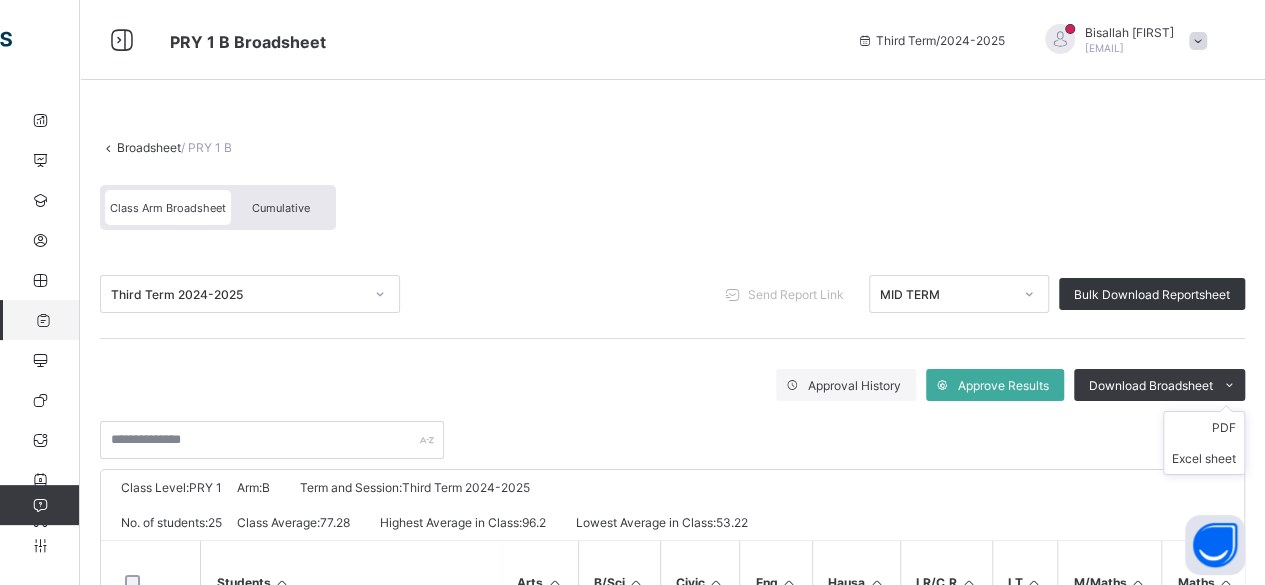 click on "PDF Excel sheet" at bounding box center (1204, 443) 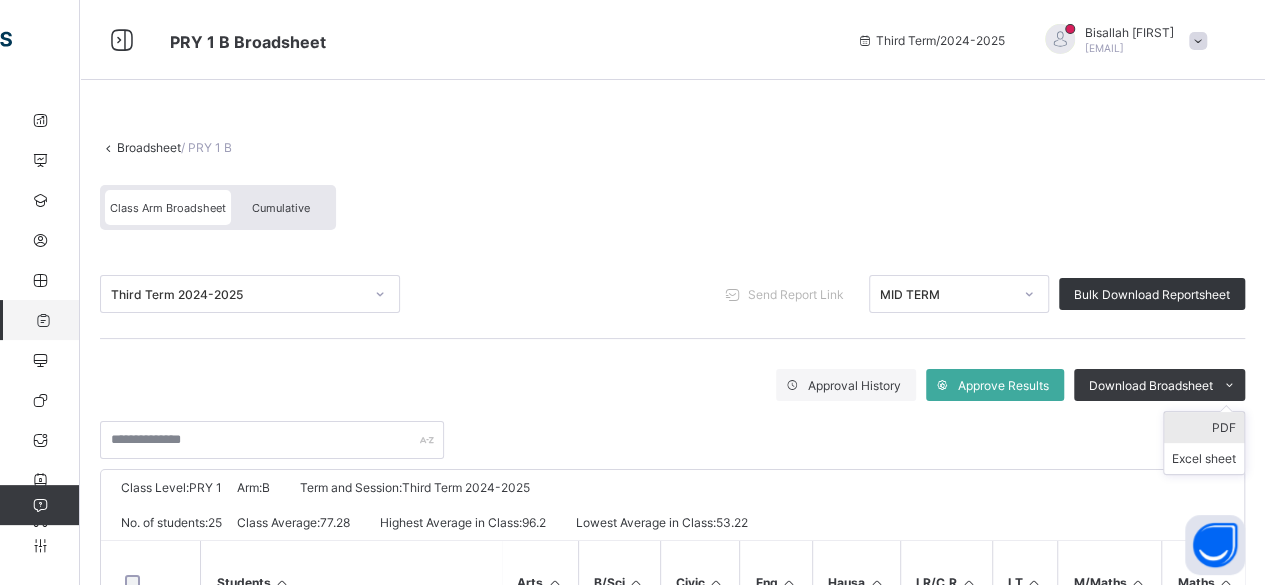 click on "PDF" at bounding box center [1204, 427] 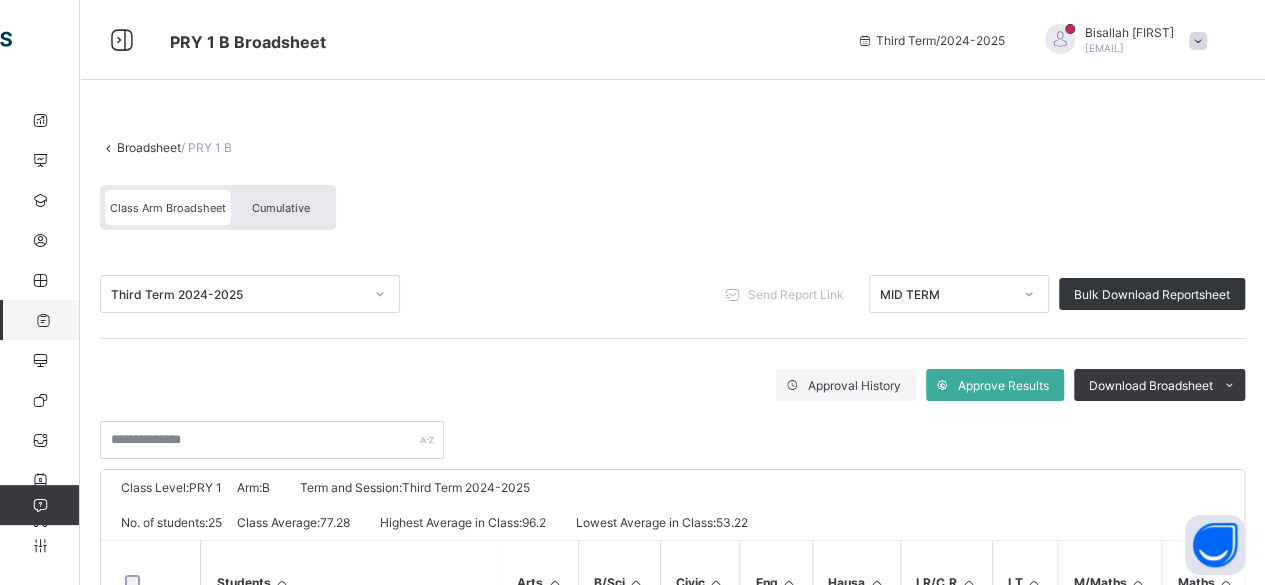 click on "Broadsheet" at bounding box center (149, 147) 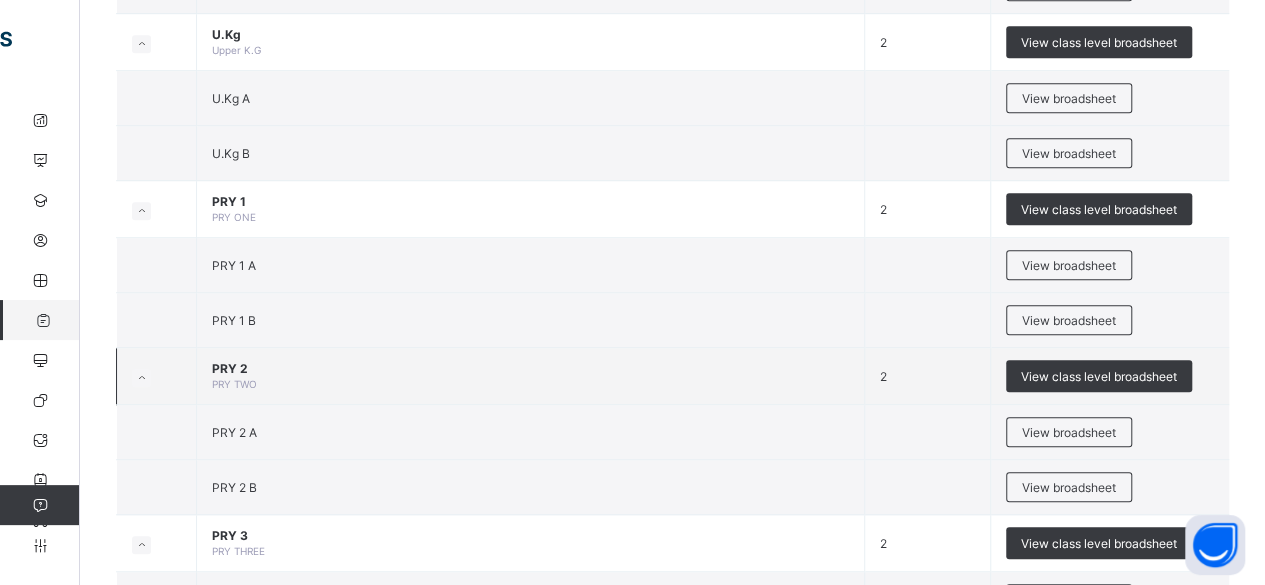 scroll, scrollTop: 600, scrollLeft: 0, axis: vertical 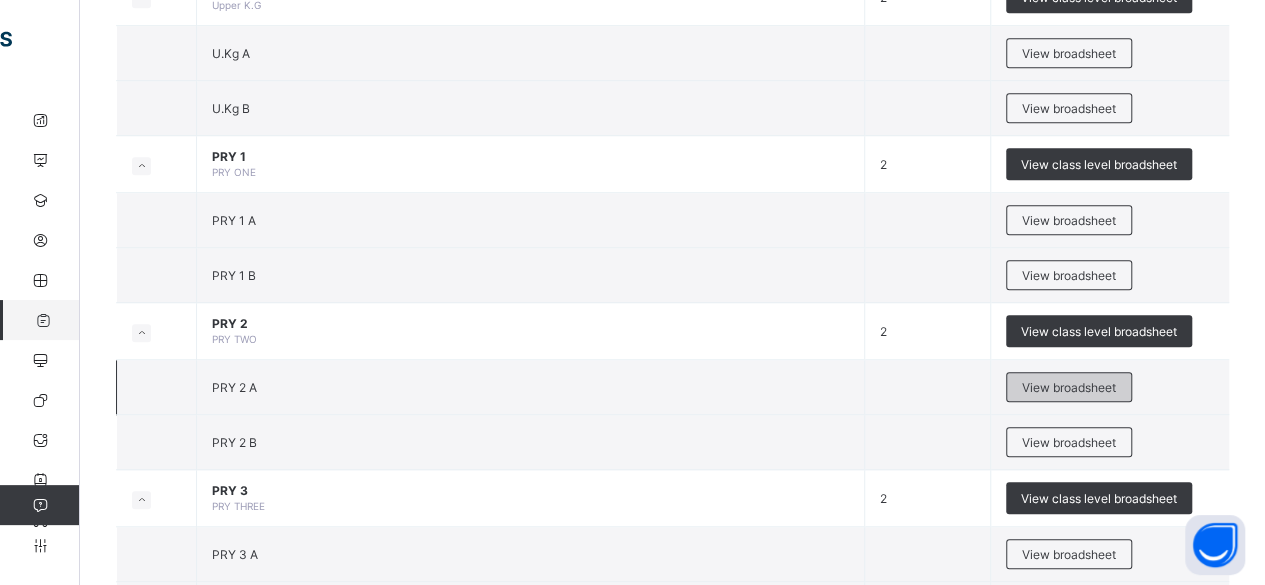 click on "View broadsheet" at bounding box center [1069, 387] 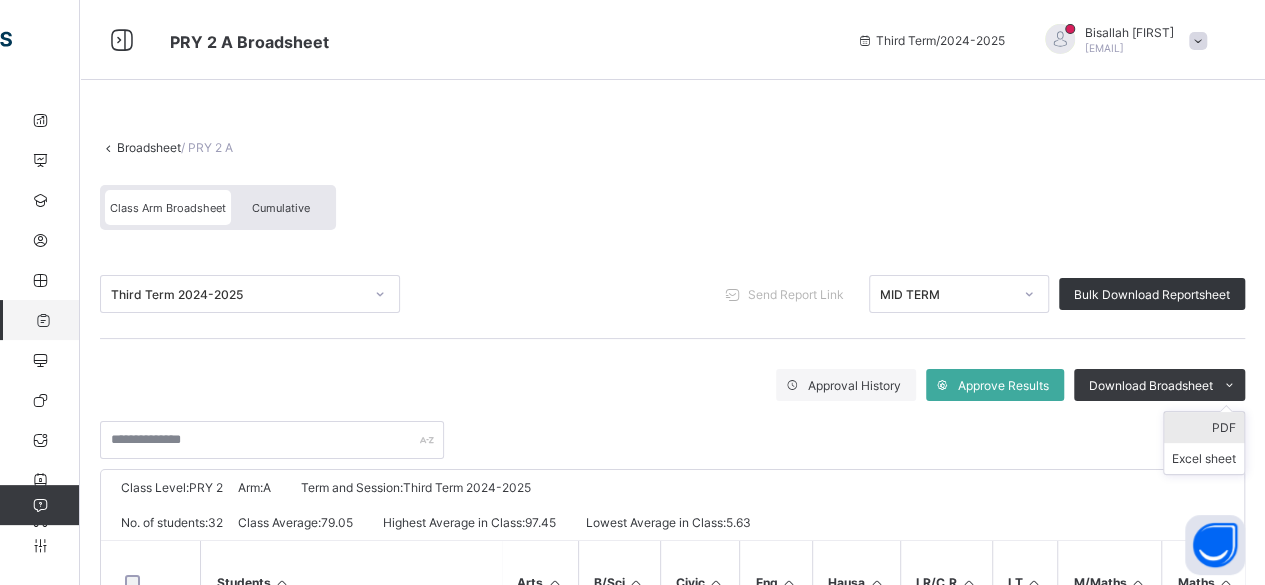 click on "PDF" at bounding box center [1204, 427] 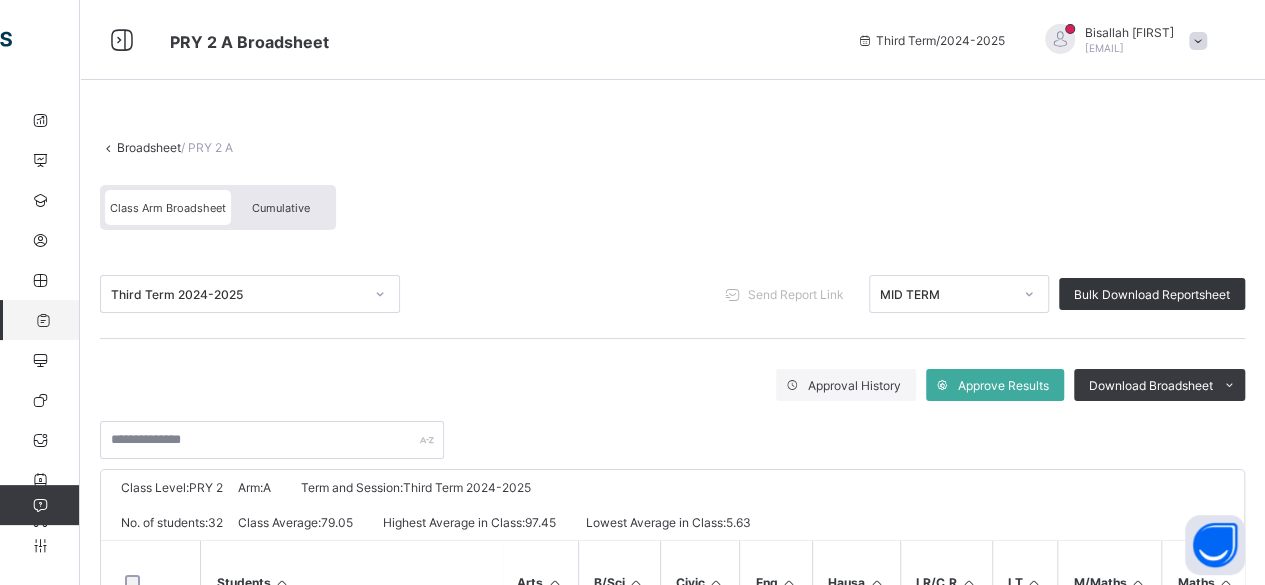click on "No. of students:  32  Class Average:  79.05  Highest Average in Class:  97.45  Lowest Average in Class:  5.63" at bounding box center (672, 522) 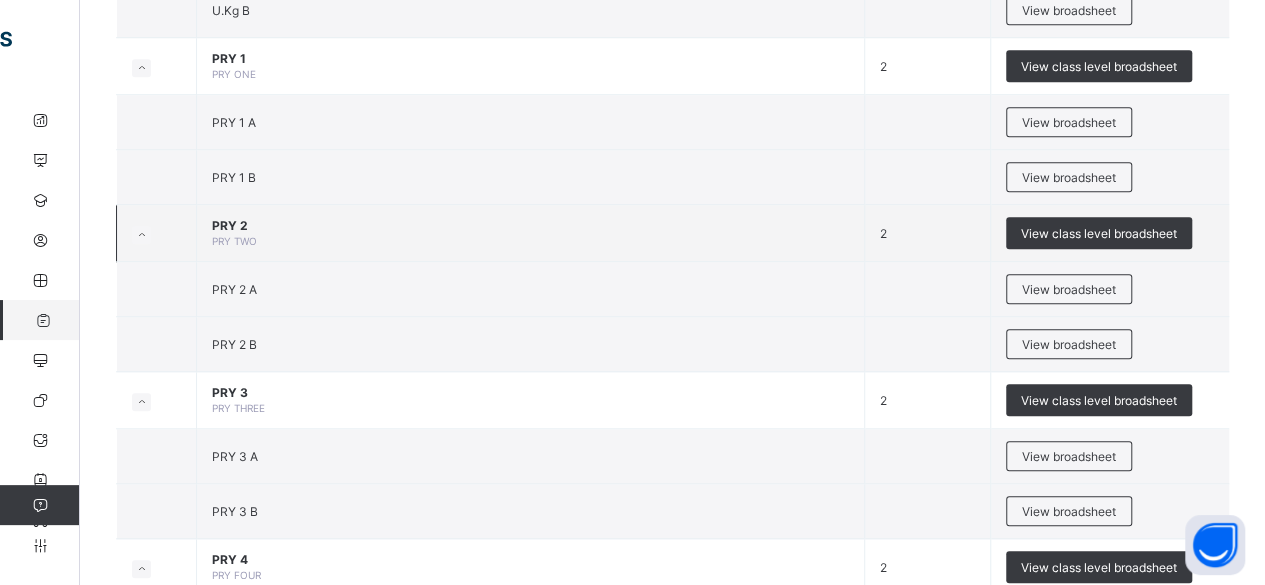 scroll, scrollTop: 700, scrollLeft: 0, axis: vertical 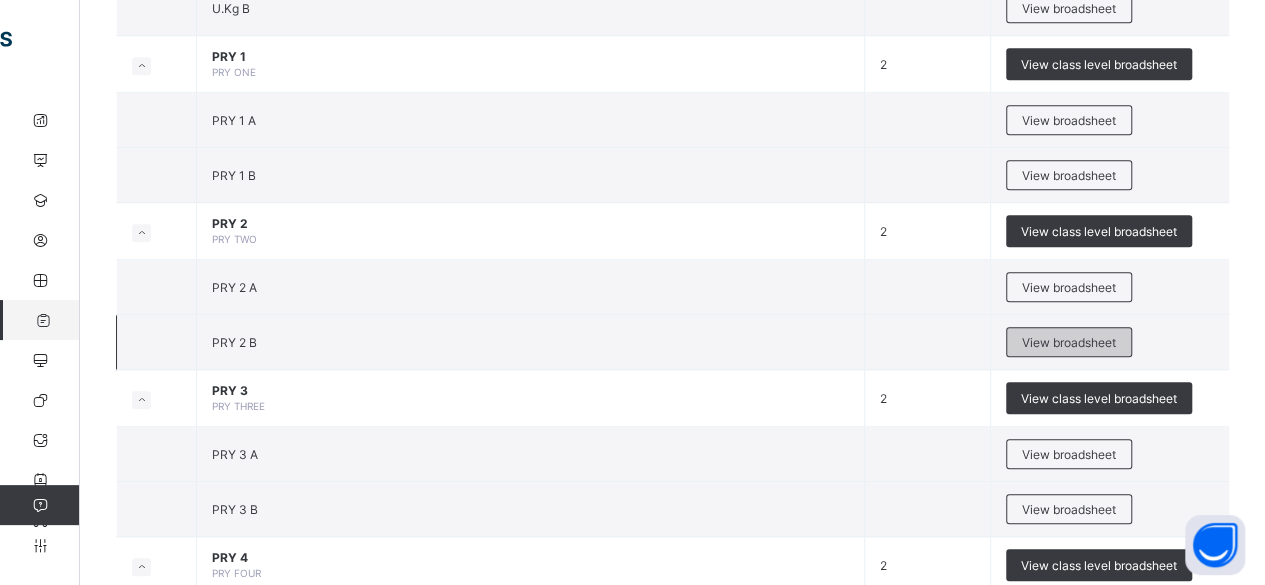 click on "View broadsheet" at bounding box center (1069, 342) 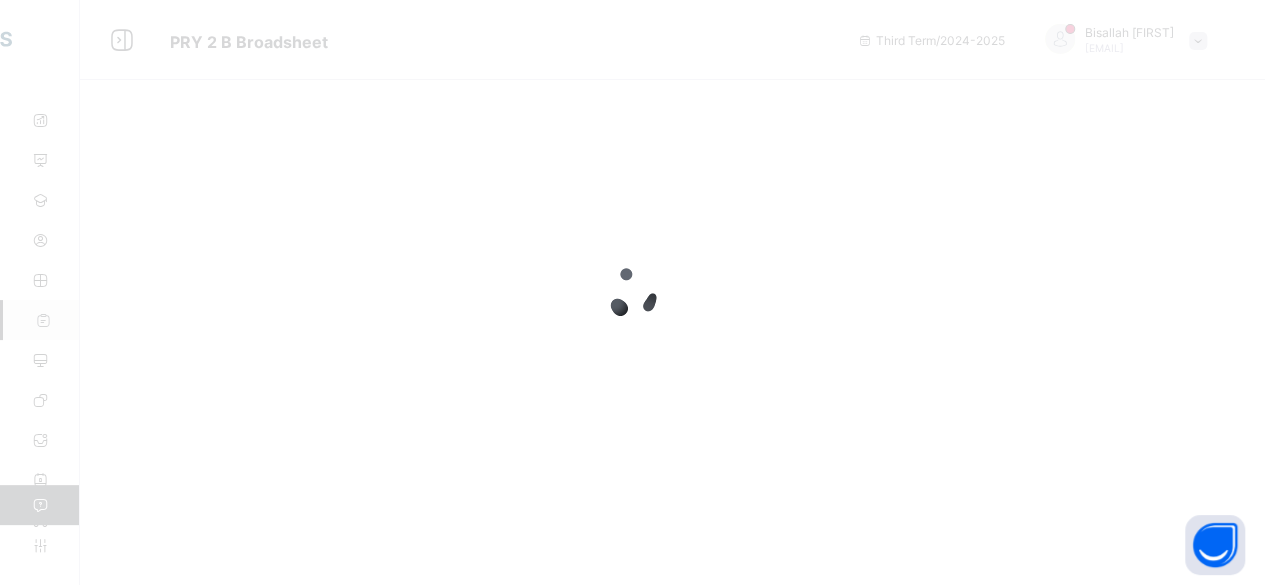 scroll, scrollTop: 0, scrollLeft: 0, axis: both 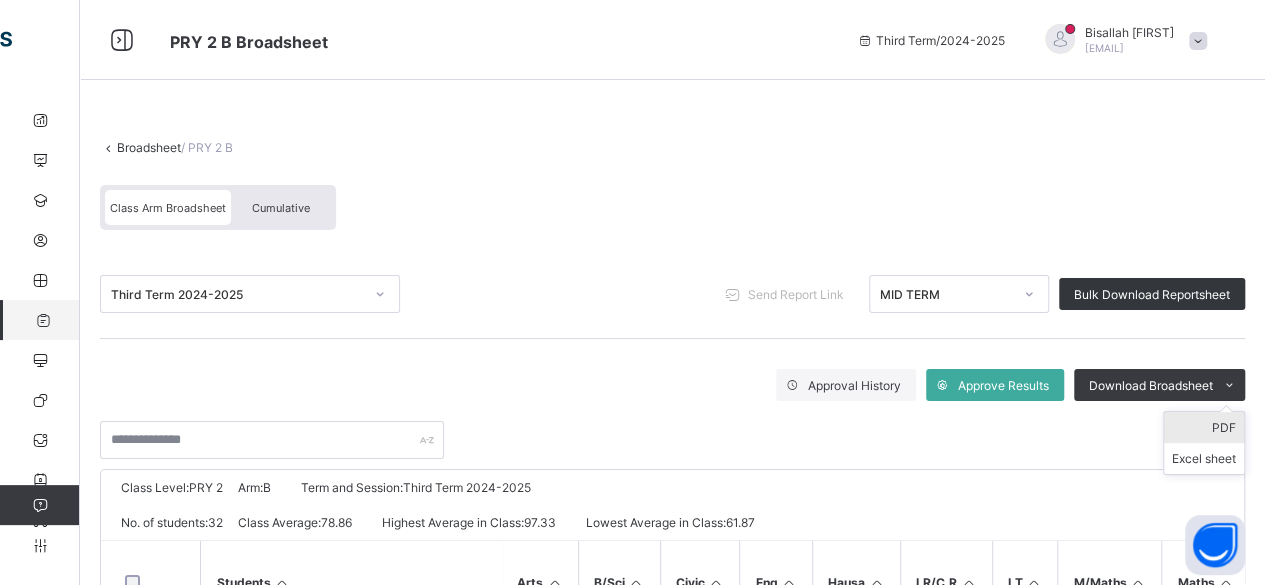 click on "PDF" at bounding box center [1204, 427] 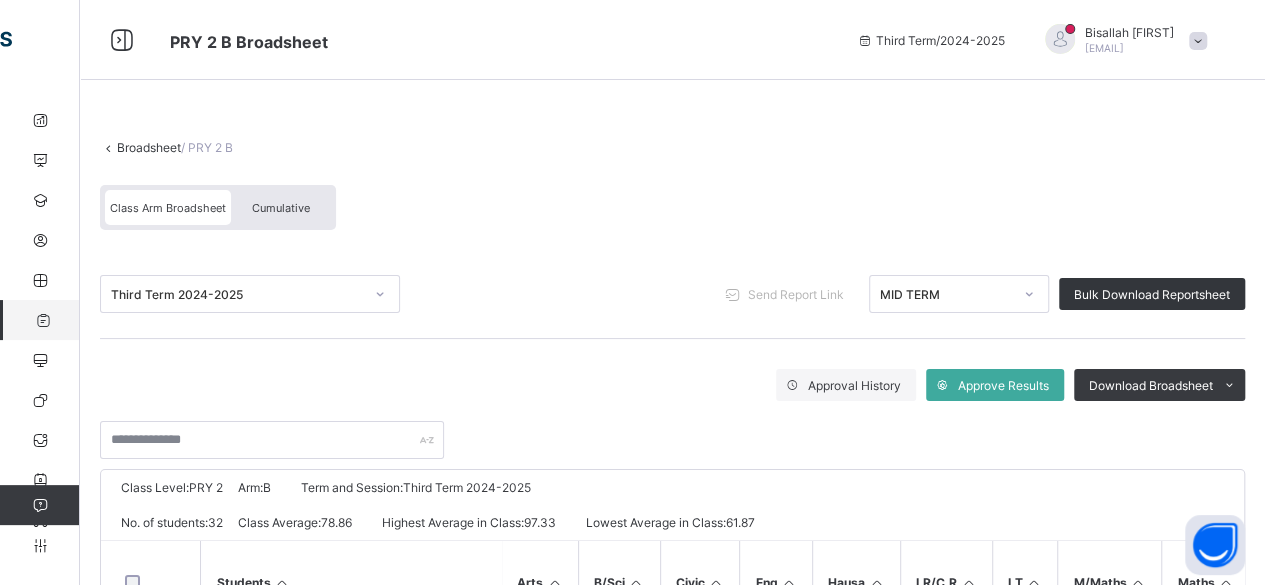 click on "Broadsheet" at bounding box center (149, 147) 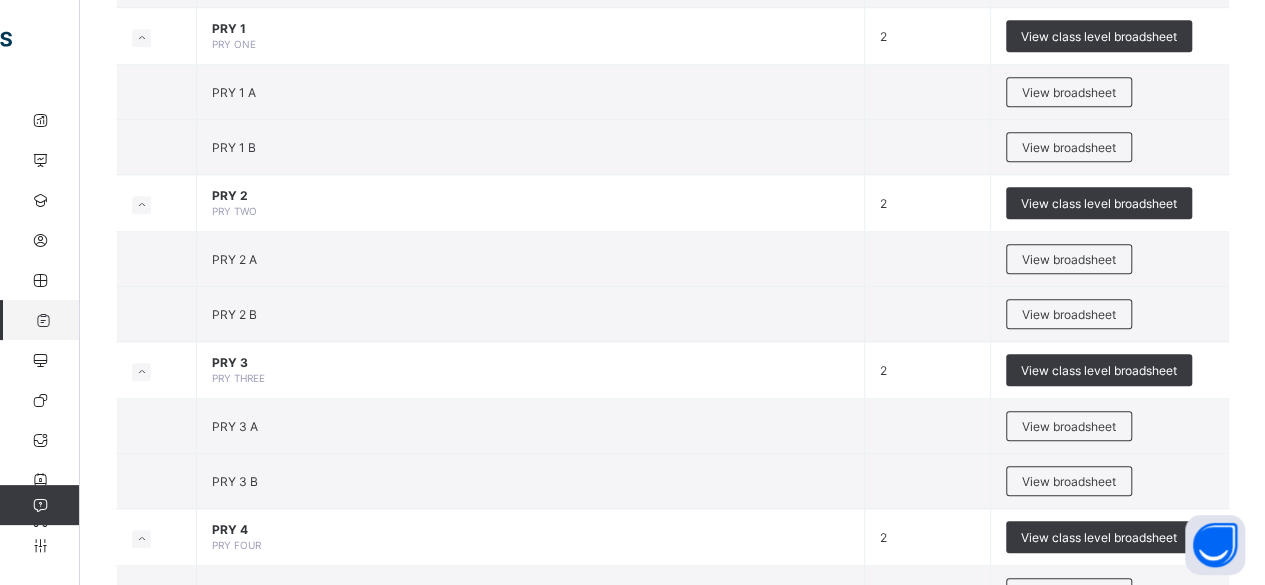 scroll, scrollTop: 800, scrollLeft: 0, axis: vertical 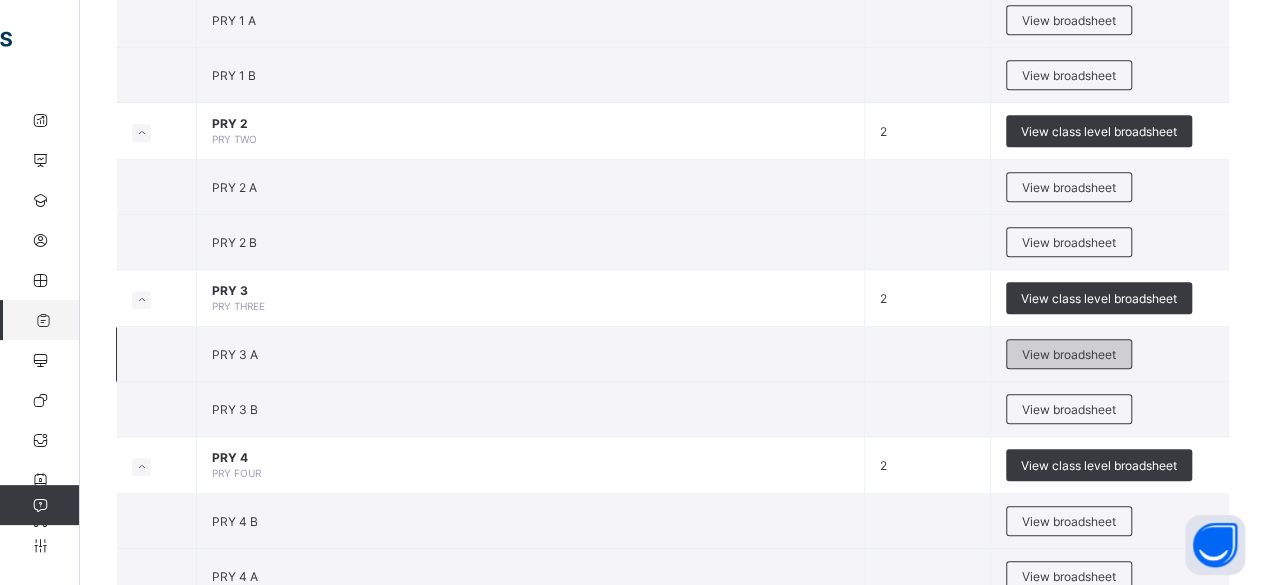 click on "View broadsheet" at bounding box center (1069, 354) 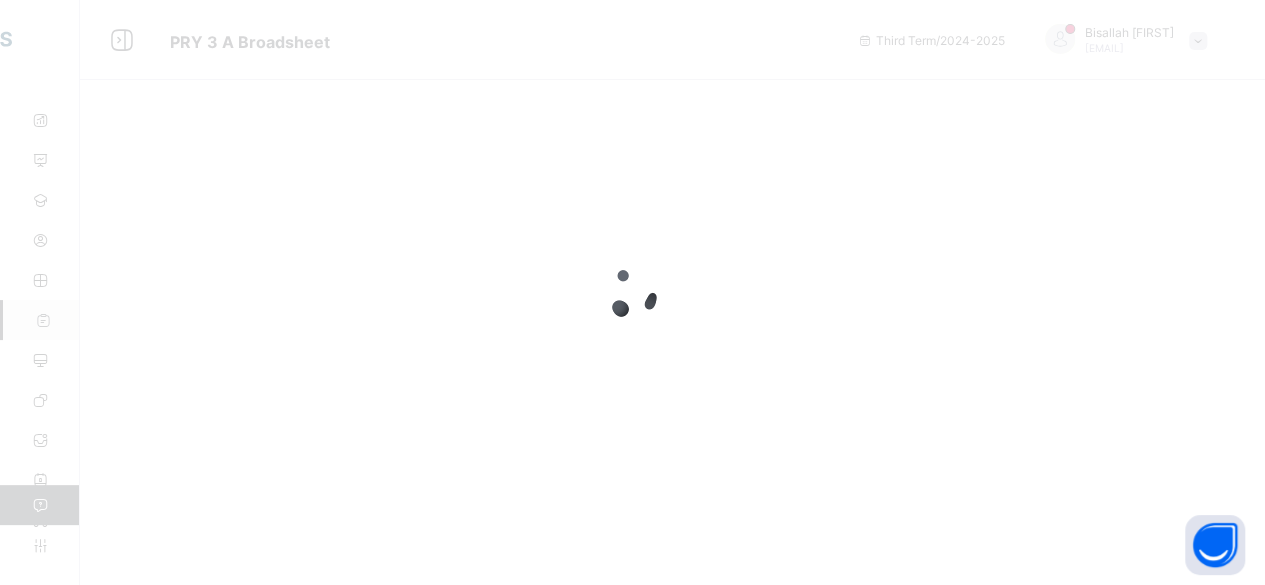 scroll, scrollTop: 0, scrollLeft: 0, axis: both 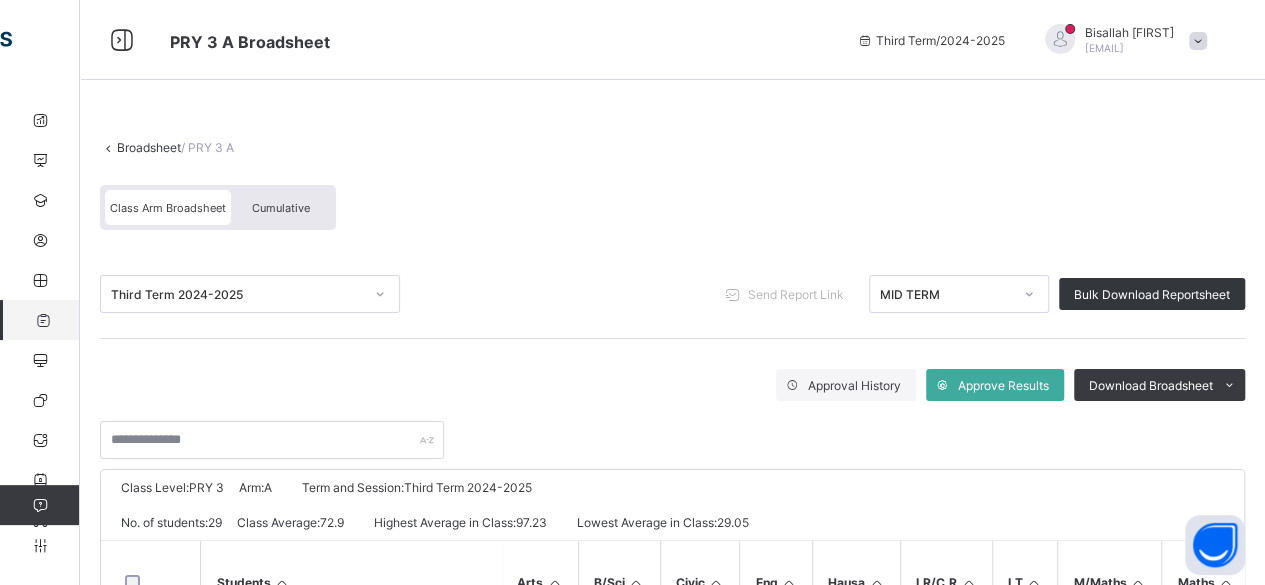 click on "Broadsheet" at bounding box center (149, 147) 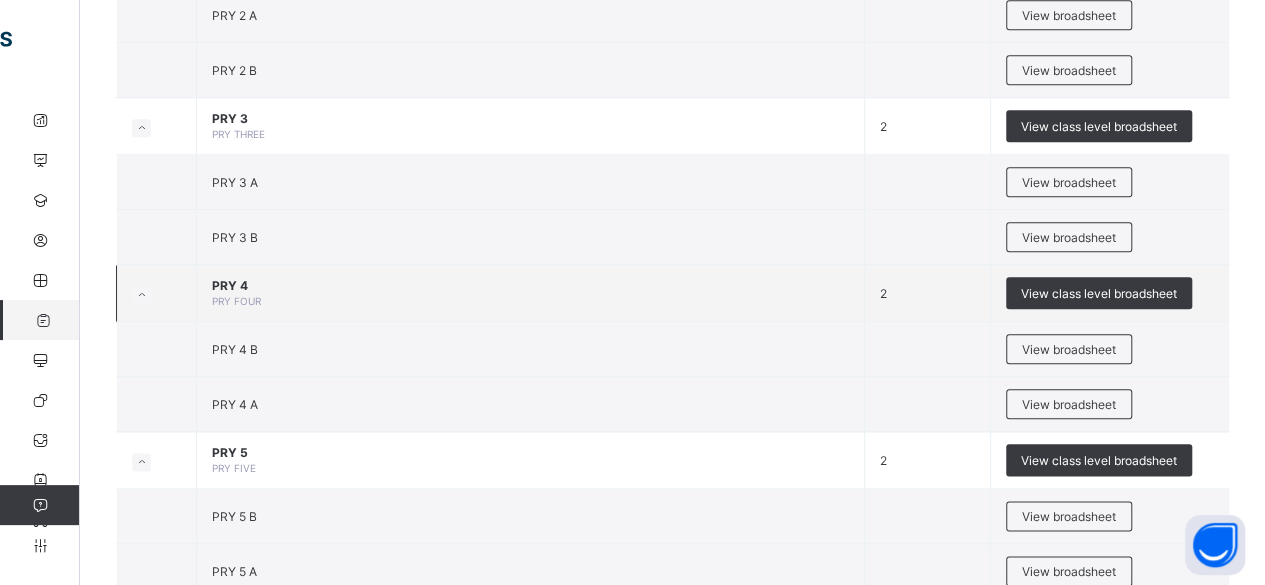 scroll, scrollTop: 1000, scrollLeft: 0, axis: vertical 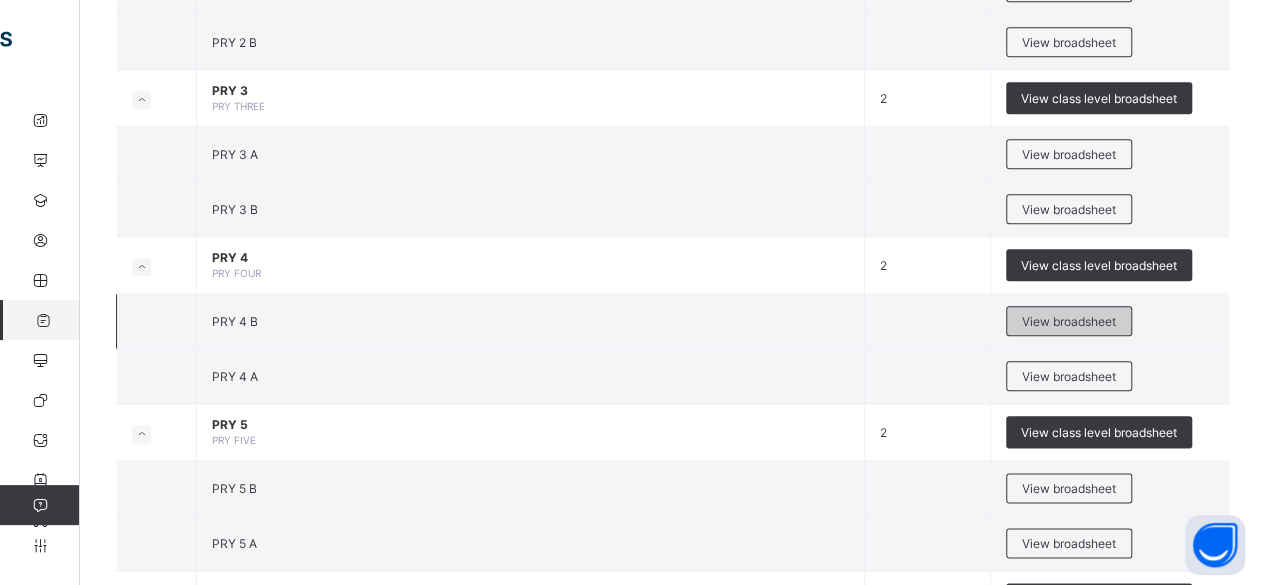 click on "View broadsheet" at bounding box center (1069, 321) 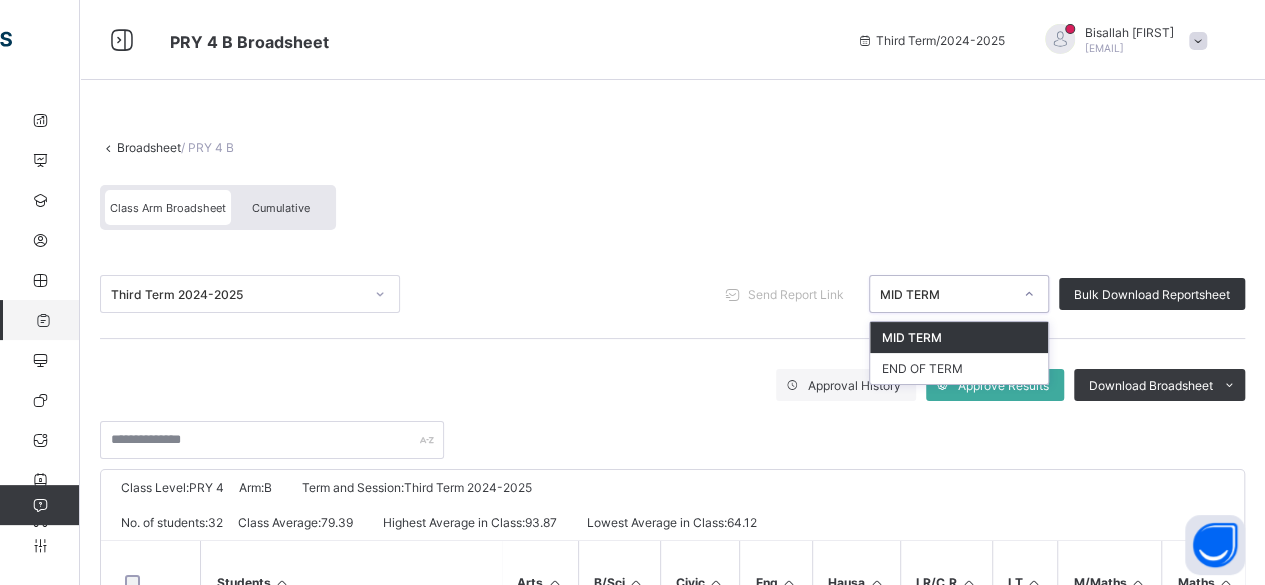 click 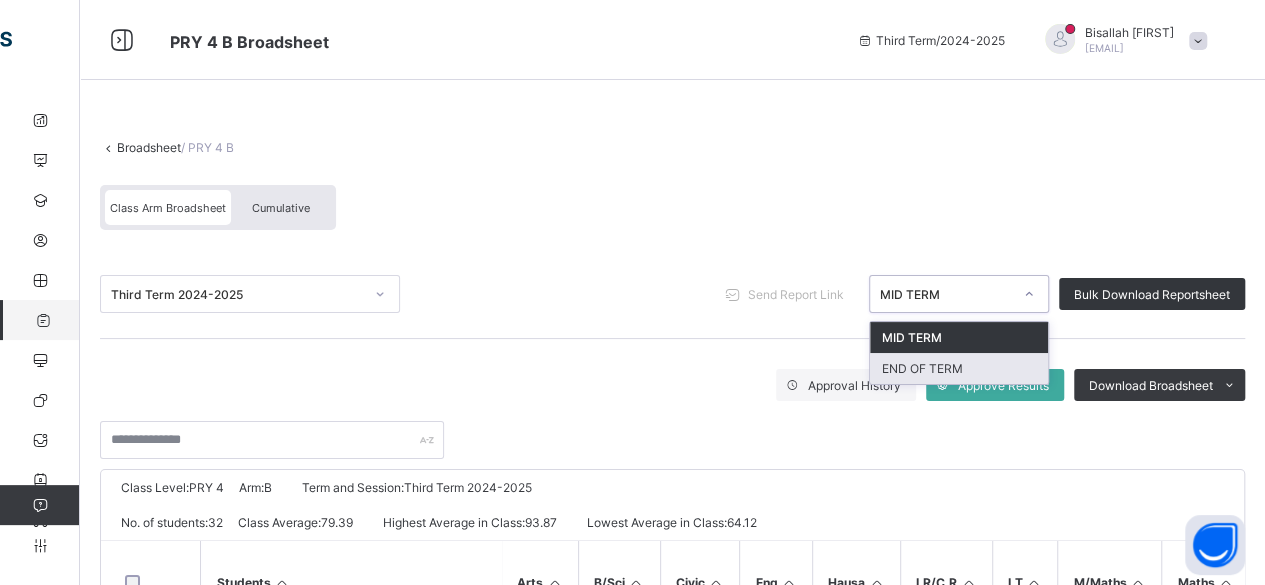 click on "END OF TERM" at bounding box center [959, 368] 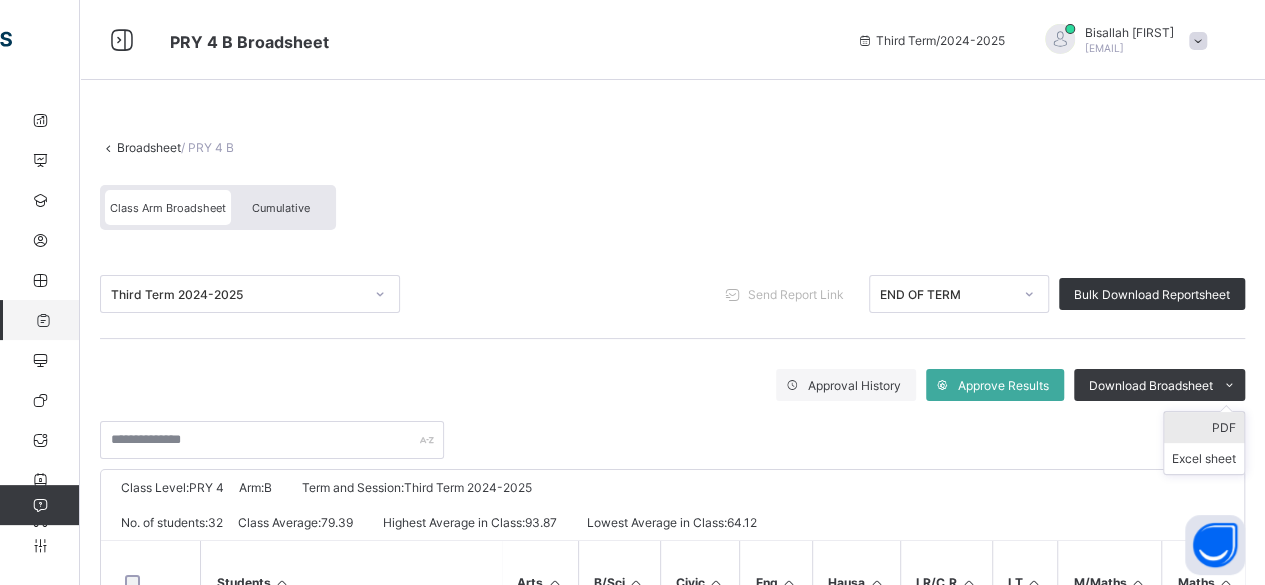 click on "PDF" at bounding box center (1204, 427) 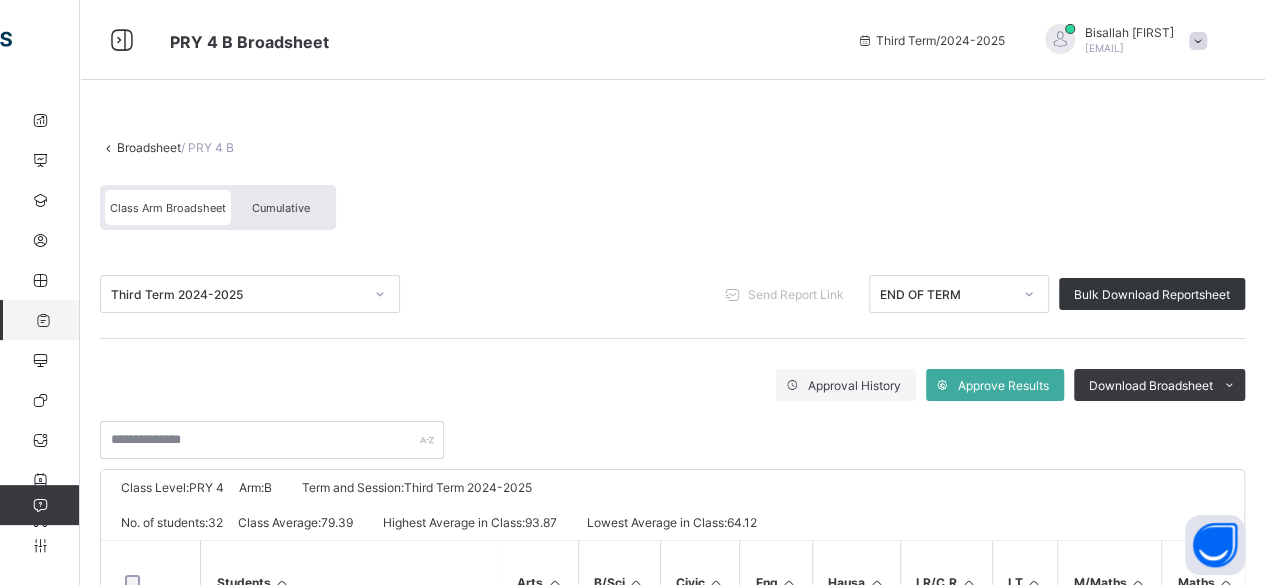 click on "Broadsheet" at bounding box center [149, 147] 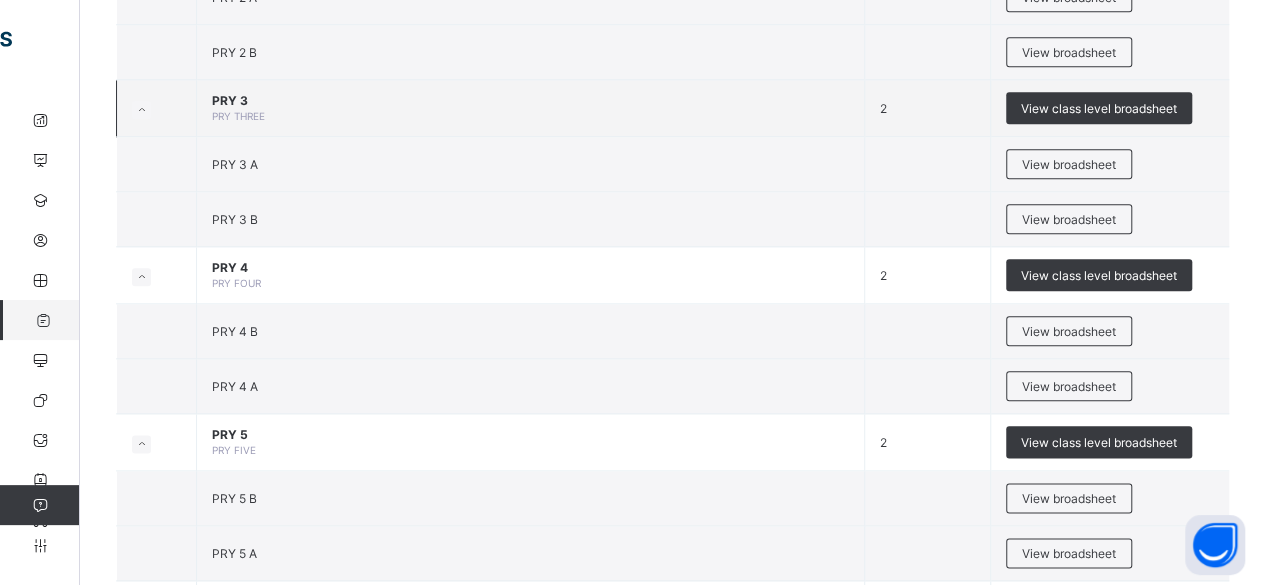 scroll, scrollTop: 1000, scrollLeft: 0, axis: vertical 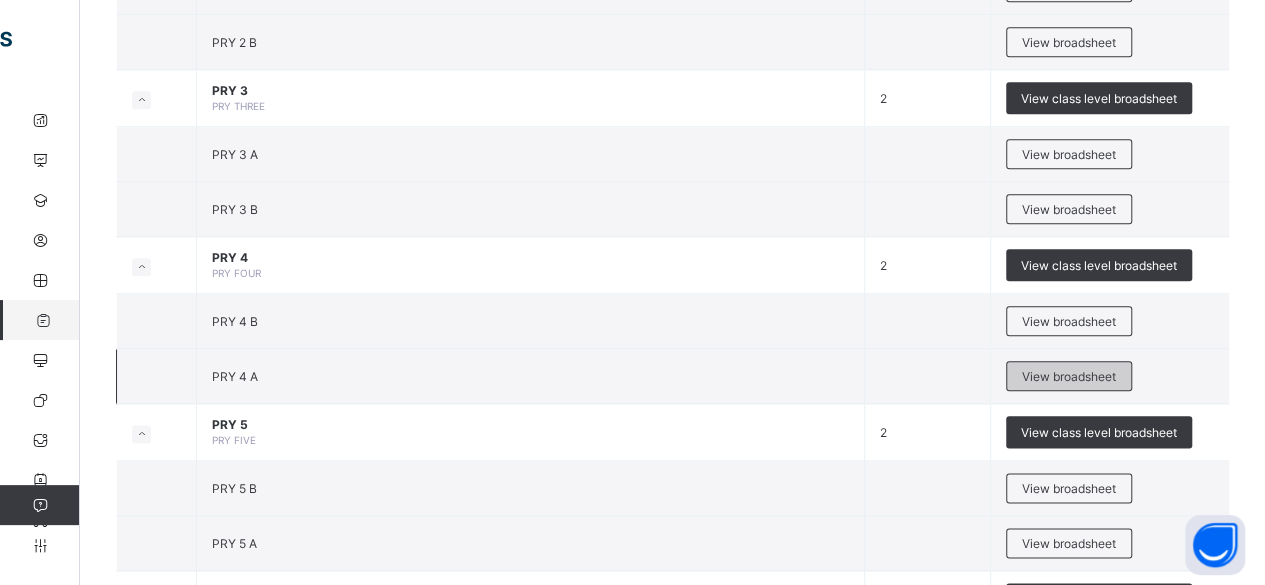 click on "View broadsheet" at bounding box center (1069, 376) 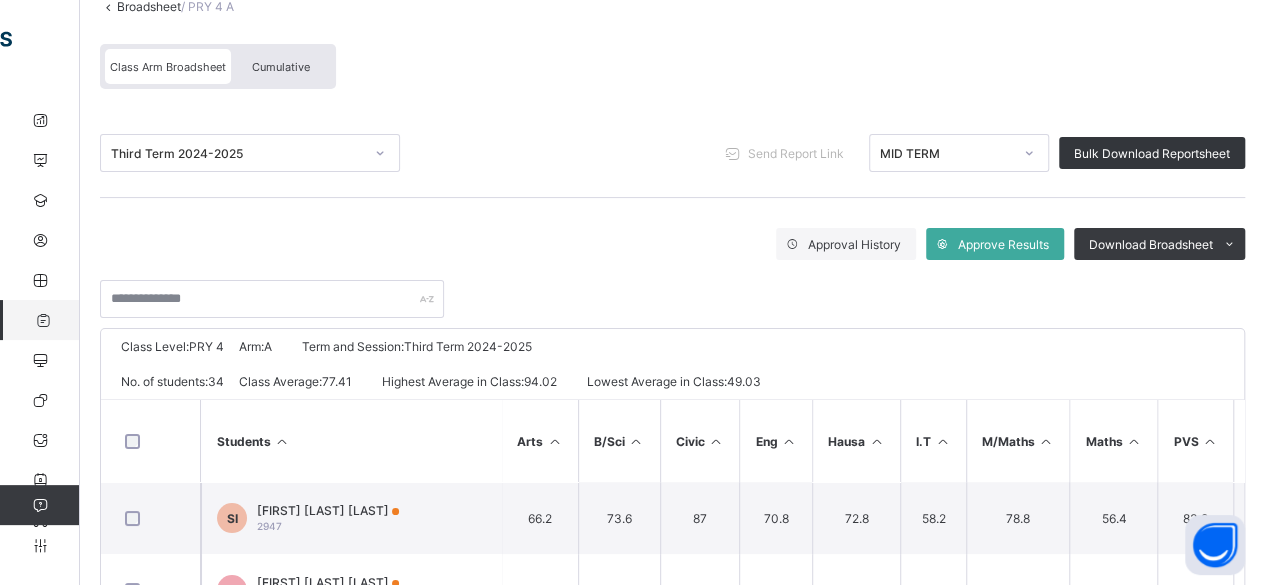 scroll, scrollTop: 100, scrollLeft: 0, axis: vertical 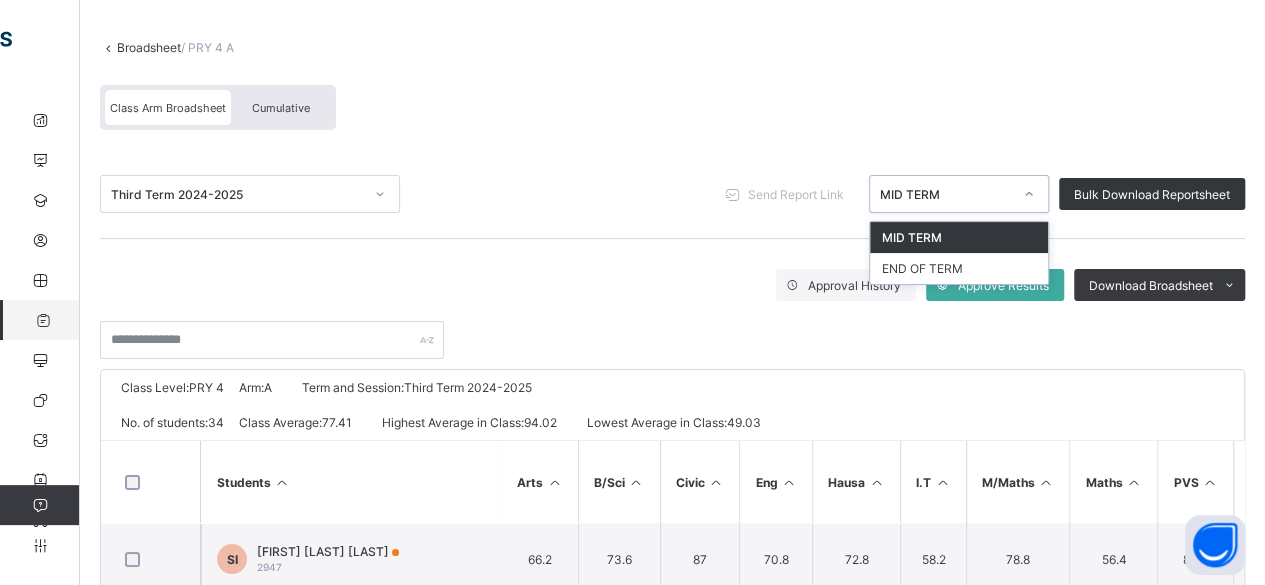 click 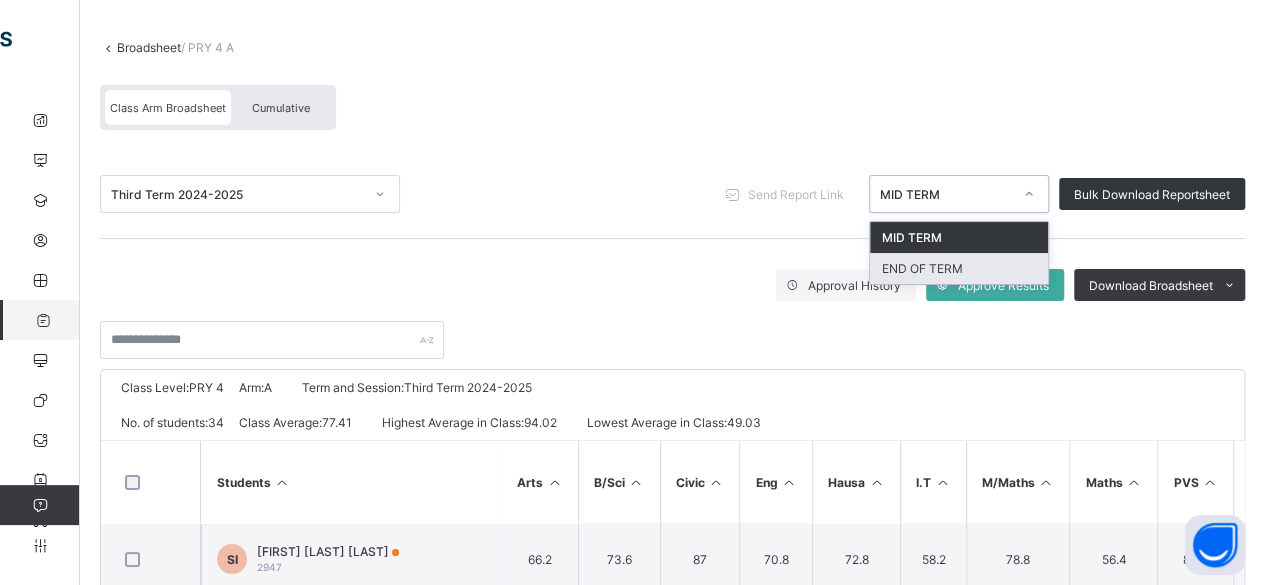 click on "END OF TERM" at bounding box center [959, 268] 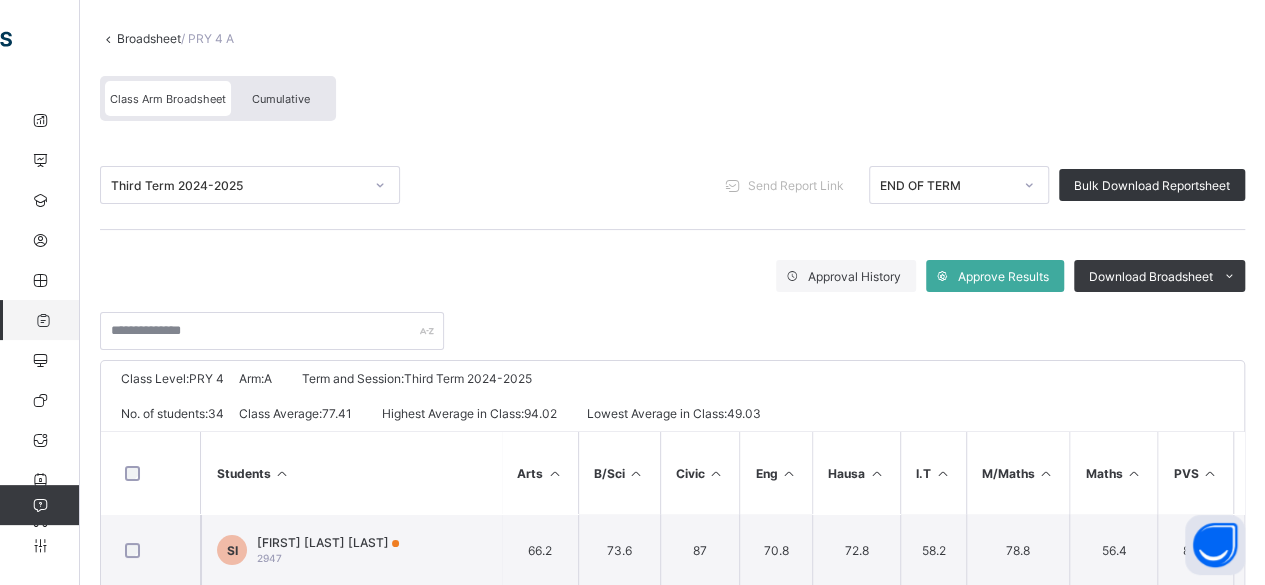 scroll, scrollTop: 0, scrollLeft: 0, axis: both 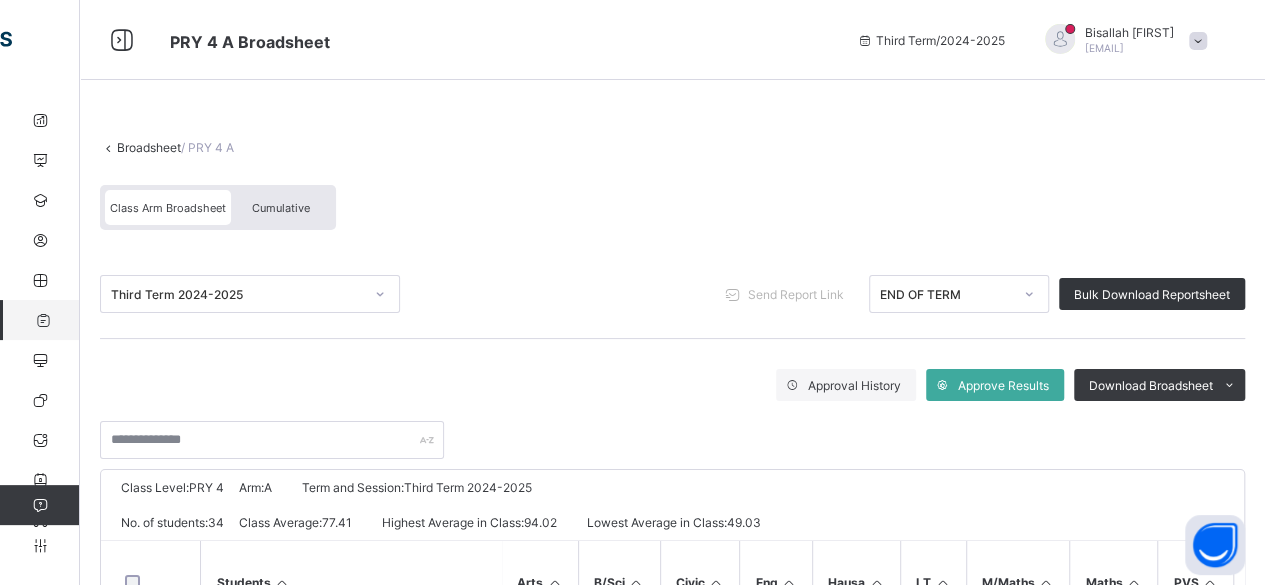 click on "Broadsheet" at bounding box center (149, 147) 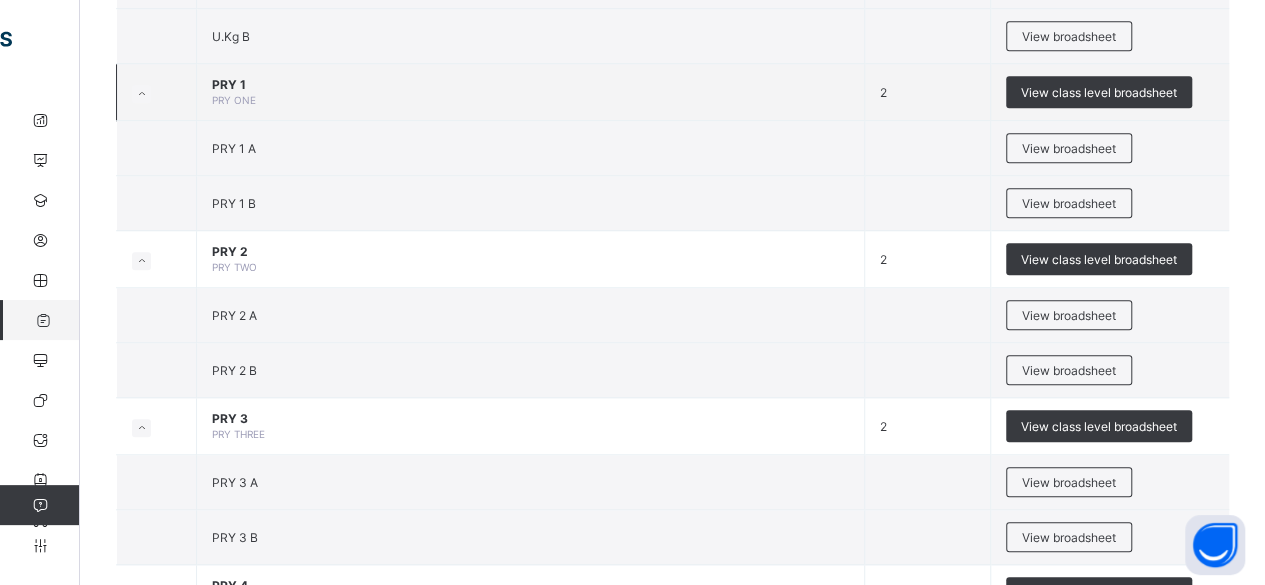 scroll, scrollTop: 700, scrollLeft: 0, axis: vertical 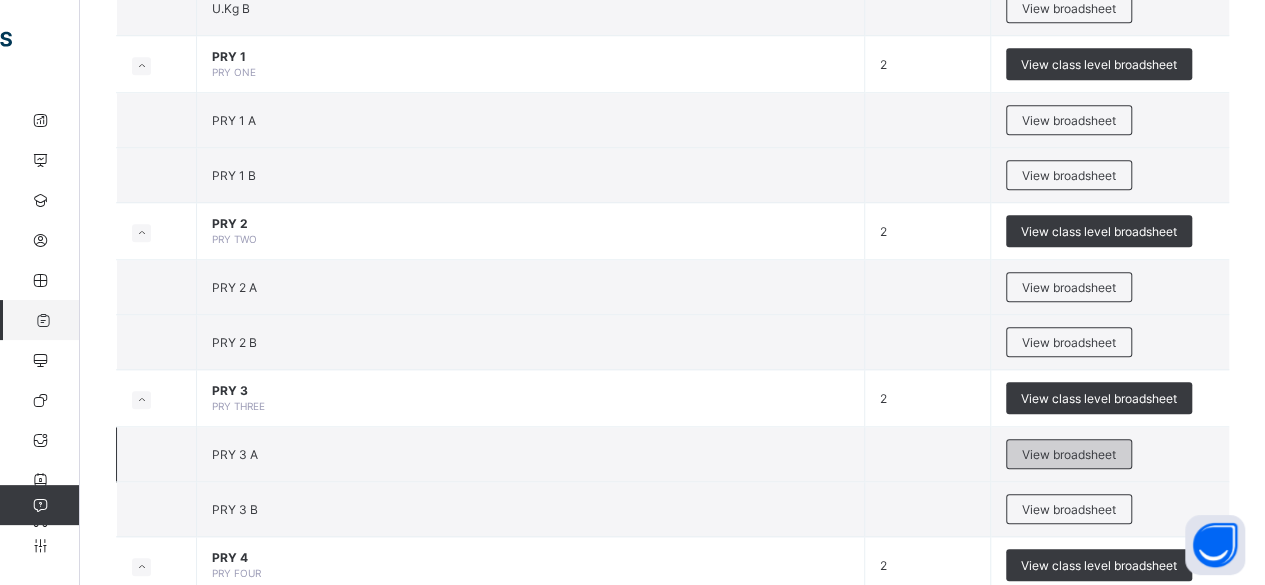 click on "View broadsheet" at bounding box center [1069, 454] 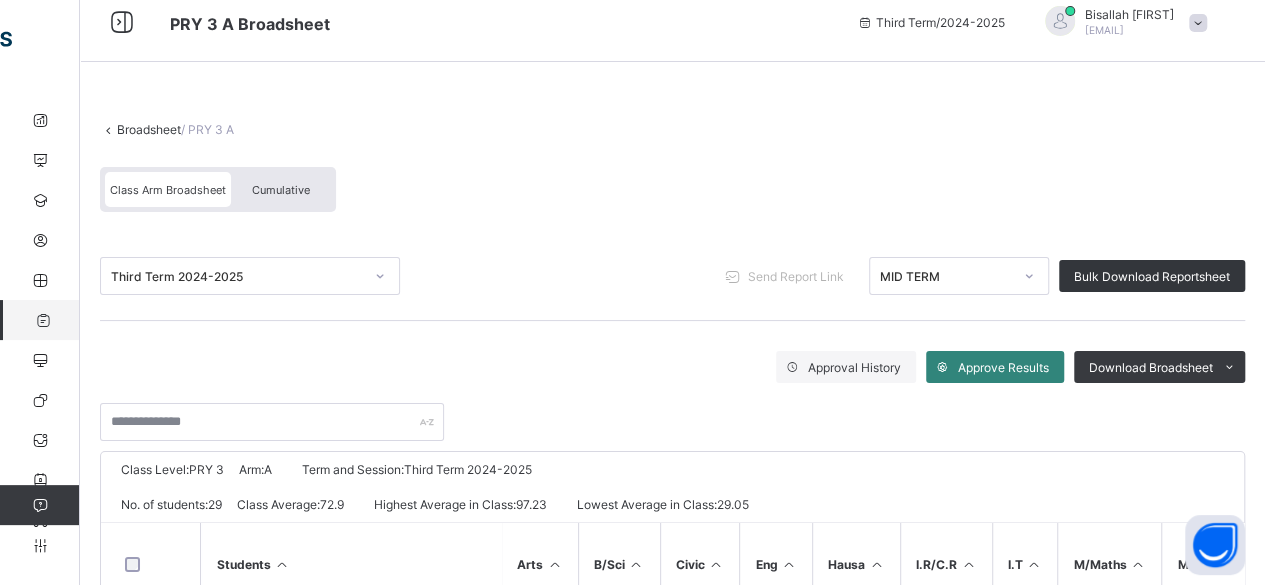scroll, scrollTop: 0, scrollLeft: 0, axis: both 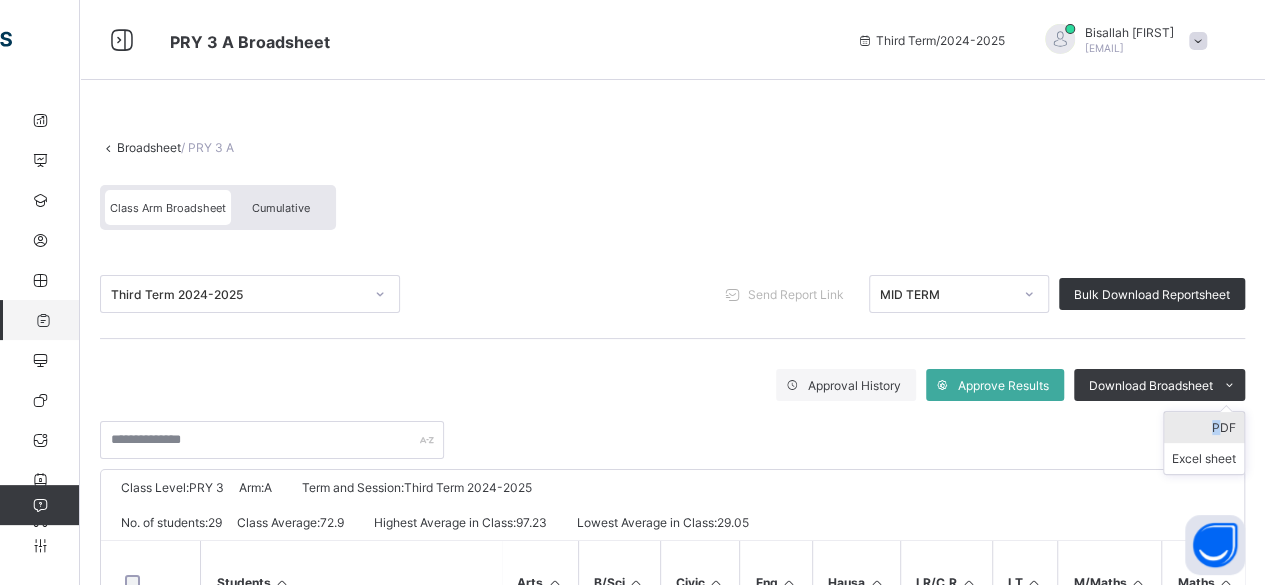 click on "PDF" at bounding box center [1204, 427] 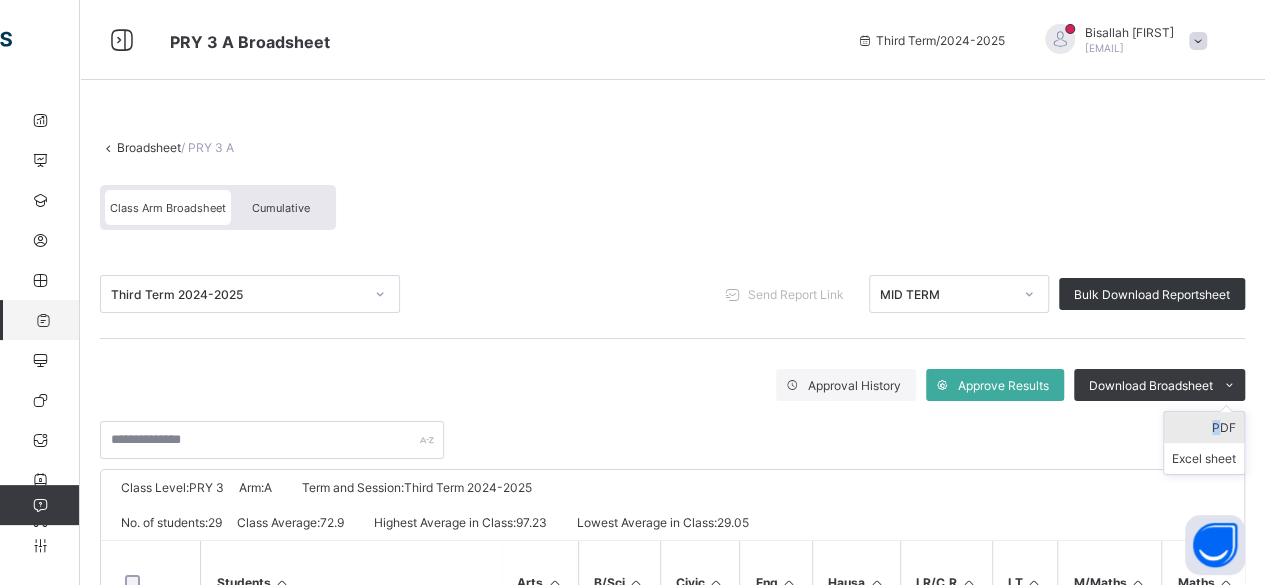 click on "PDF" at bounding box center [1204, 427] 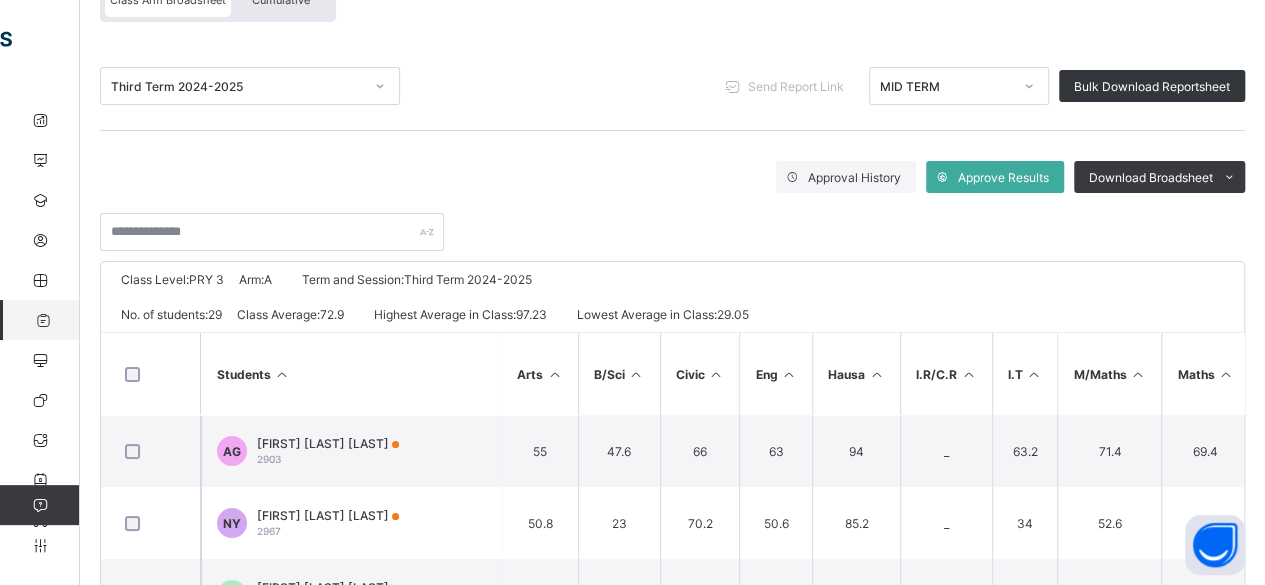 scroll, scrollTop: 0, scrollLeft: 0, axis: both 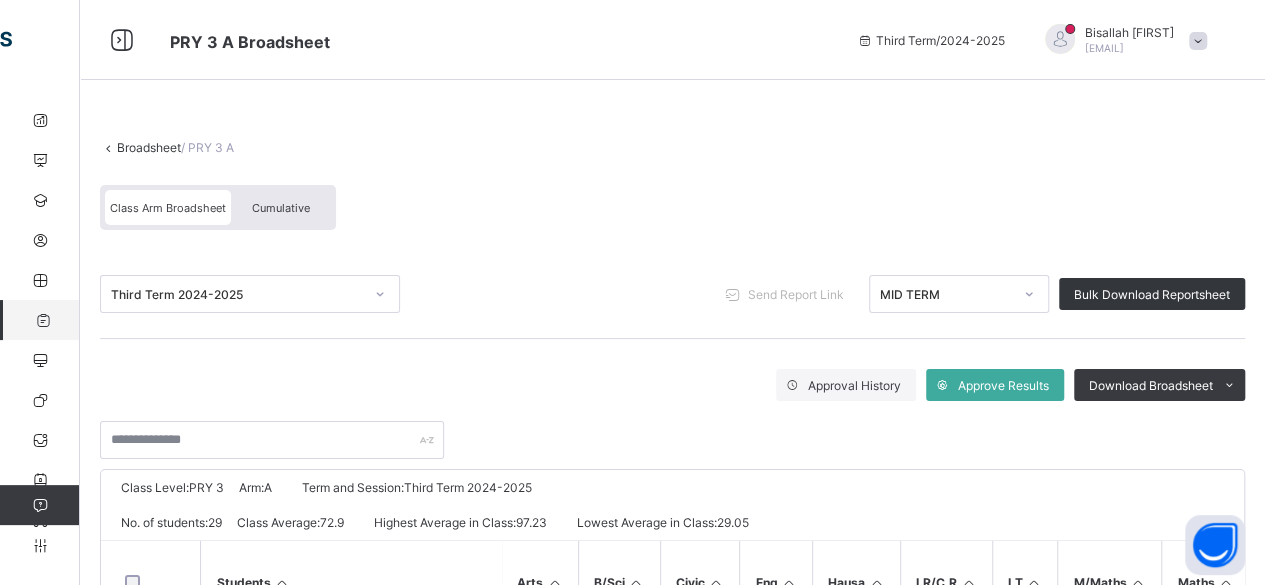 click on "Broadsheet" at bounding box center [149, 147] 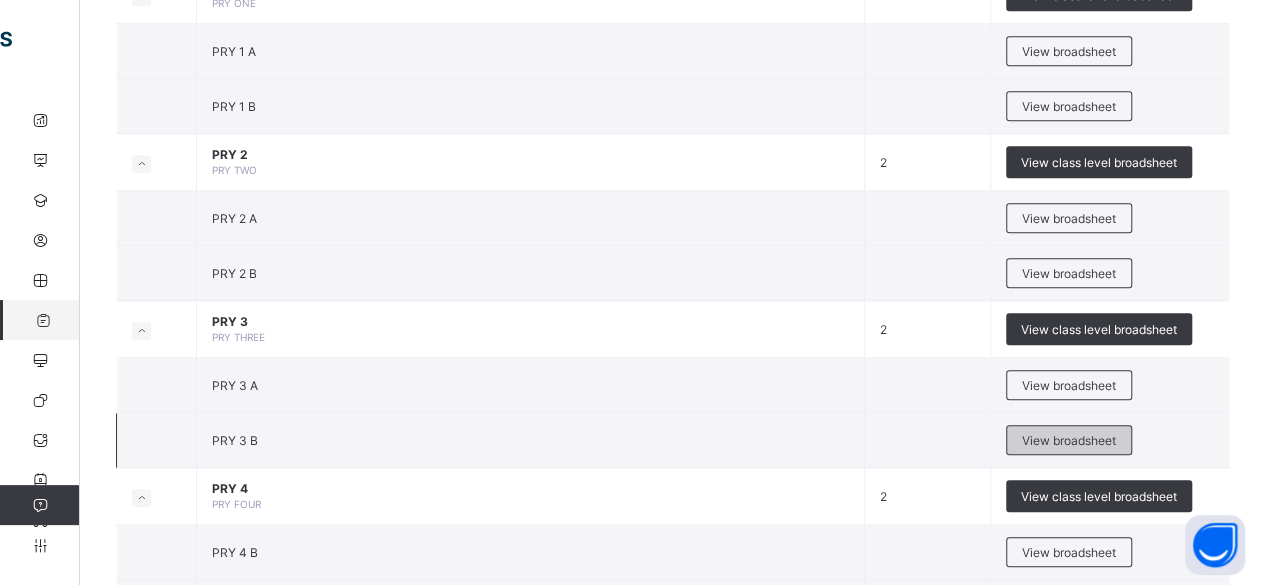 scroll, scrollTop: 800, scrollLeft: 0, axis: vertical 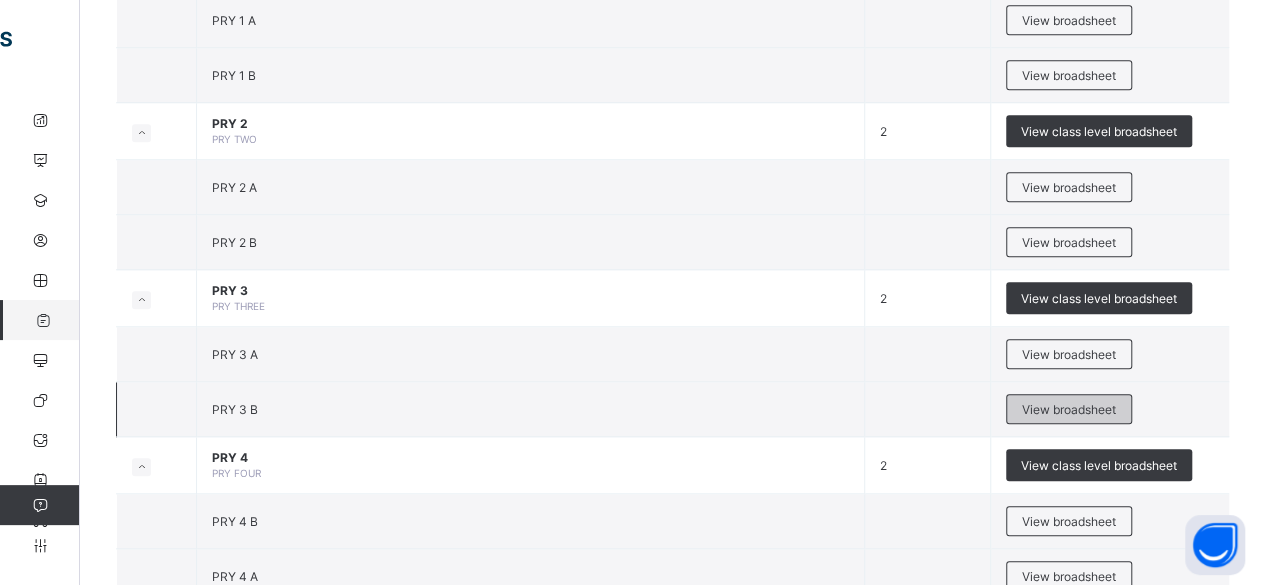 click on "View broadsheet" at bounding box center [1069, 409] 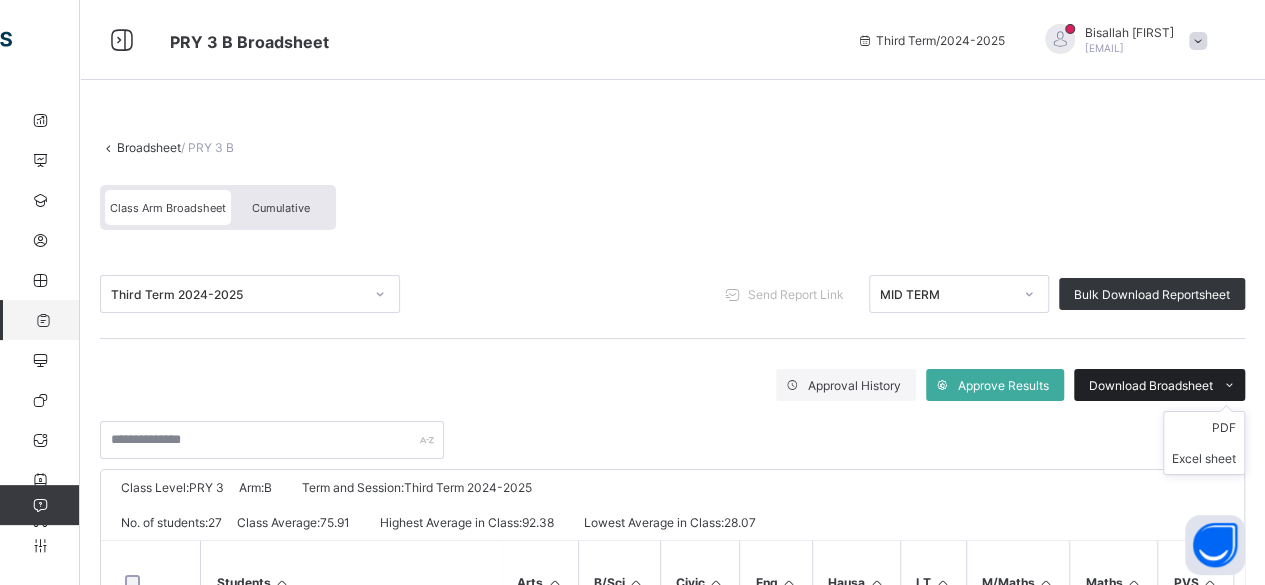 click at bounding box center (1229, 385) 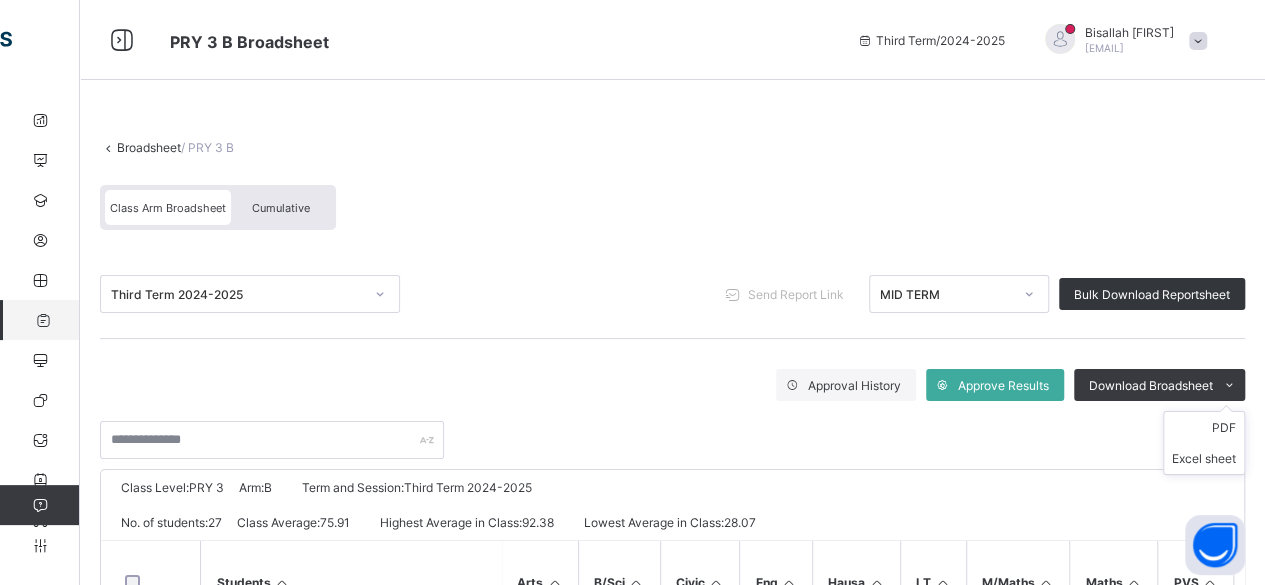click on "PDF Excel sheet" at bounding box center [1204, 443] 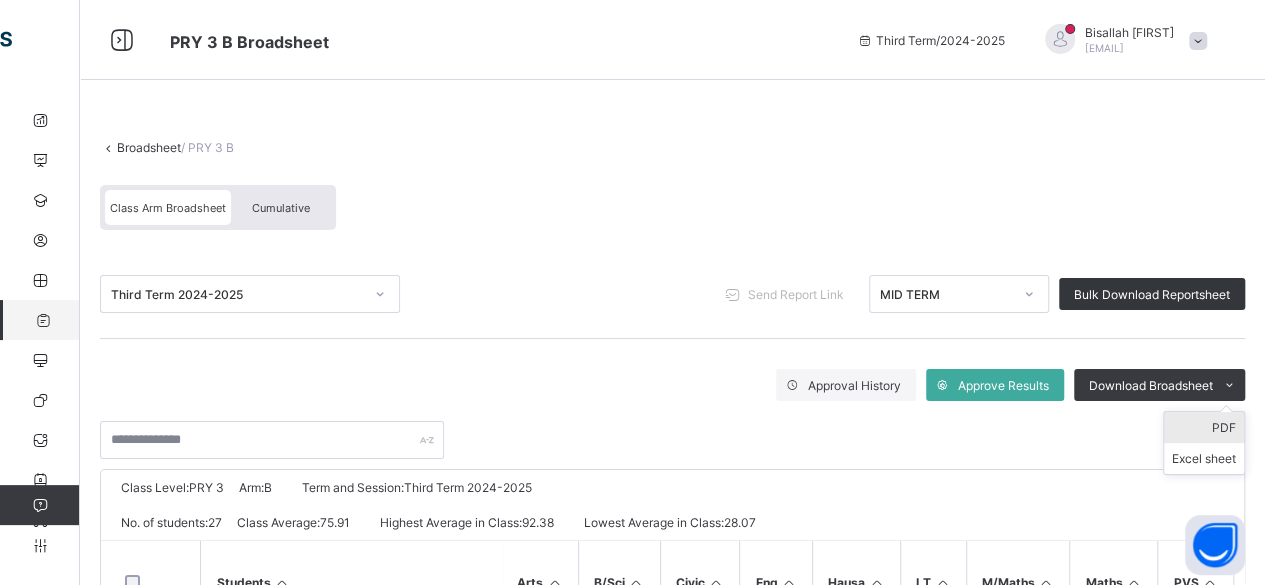click on "PDF" at bounding box center [1204, 427] 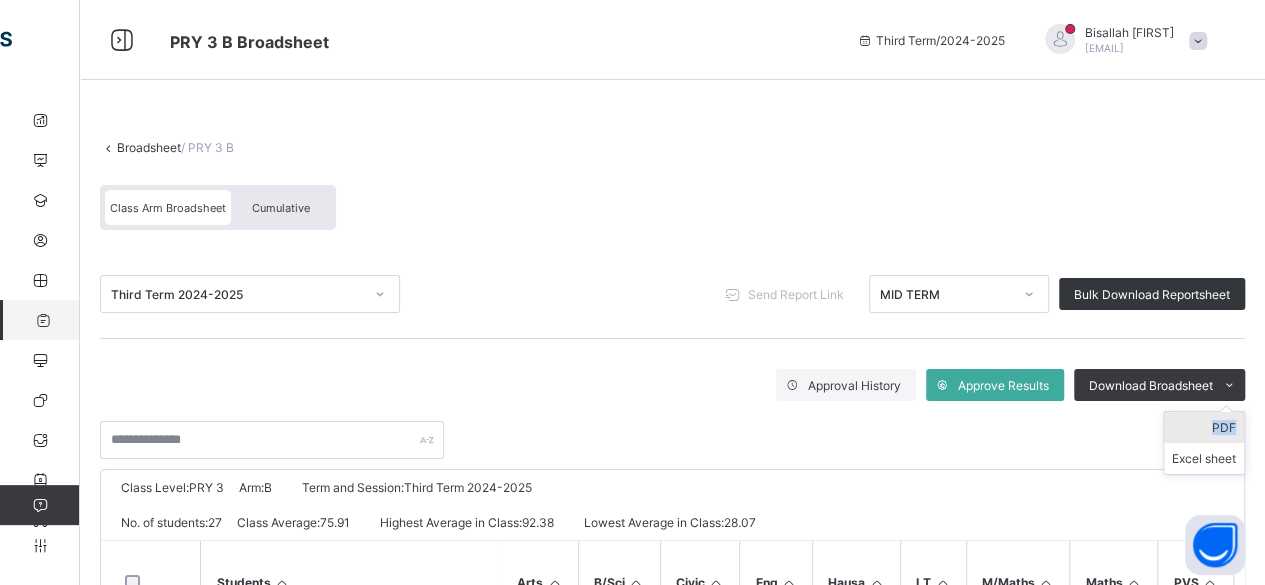 scroll, scrollTop: 0, scrollLeft: 0, axis: both 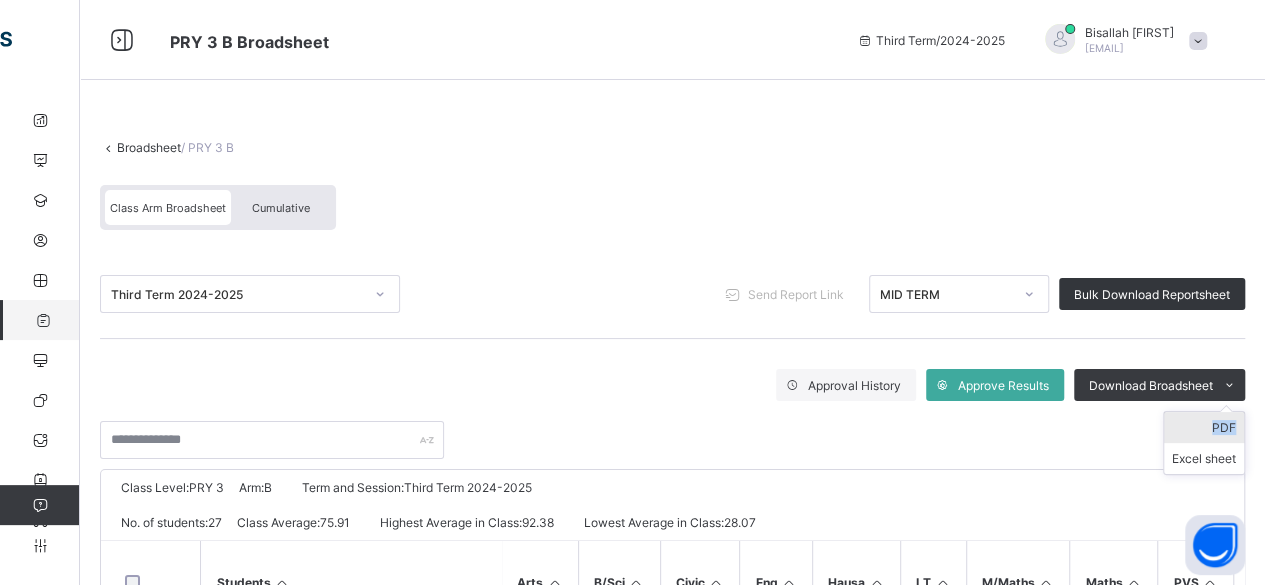 click on "PDF" at bounding box center (1204, 427) 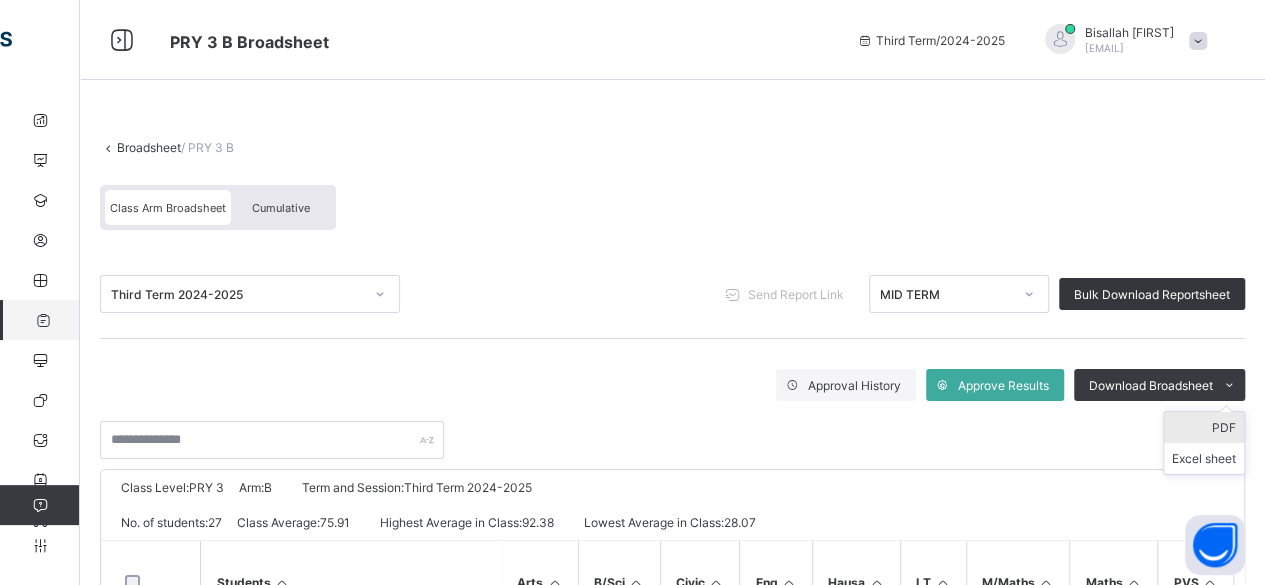 scroll, scrollTop: 0, scrollLeft: 0, axis: both 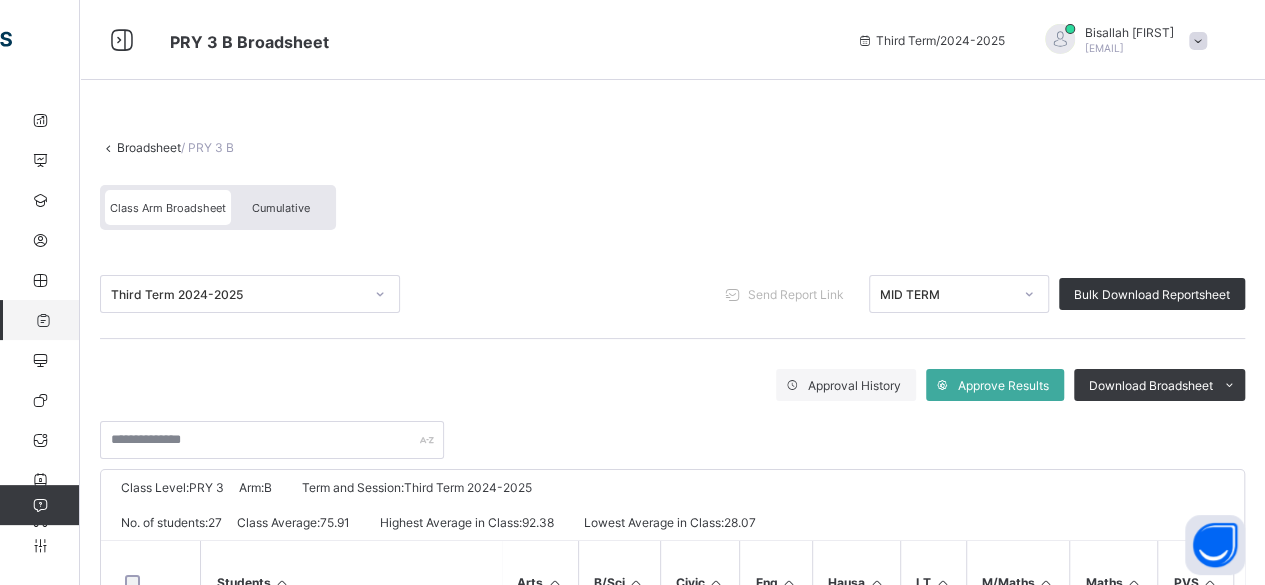 click on "Broadsheet" at bounding box center [149, 147] 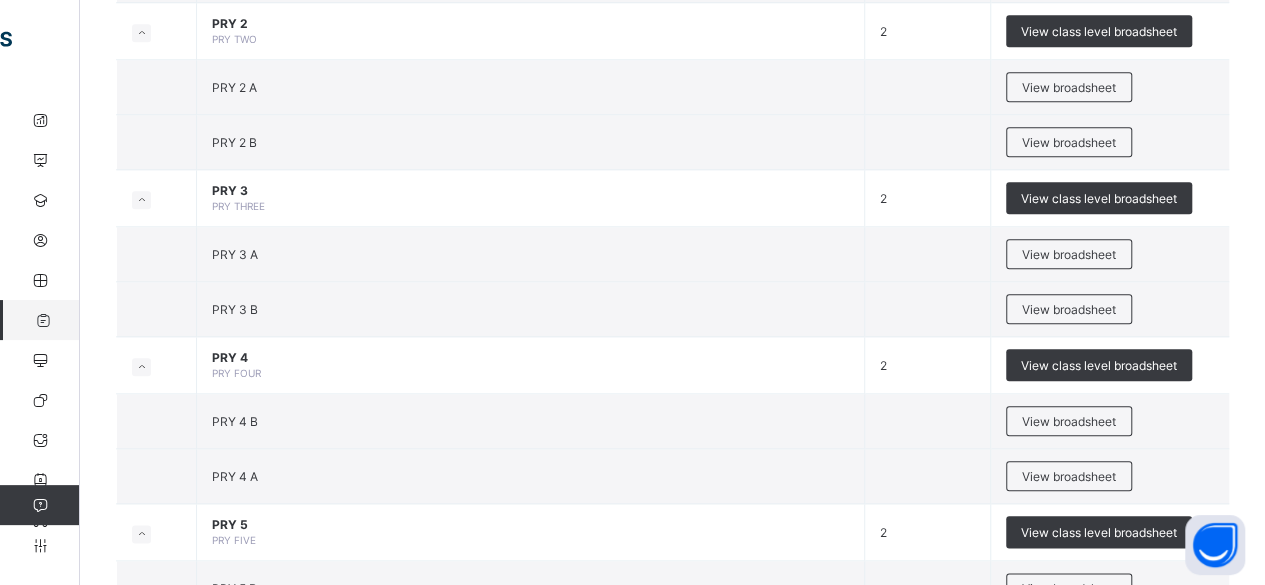 scroll, scrollTop: 1000, scrollLeft: 0, axis: vertical 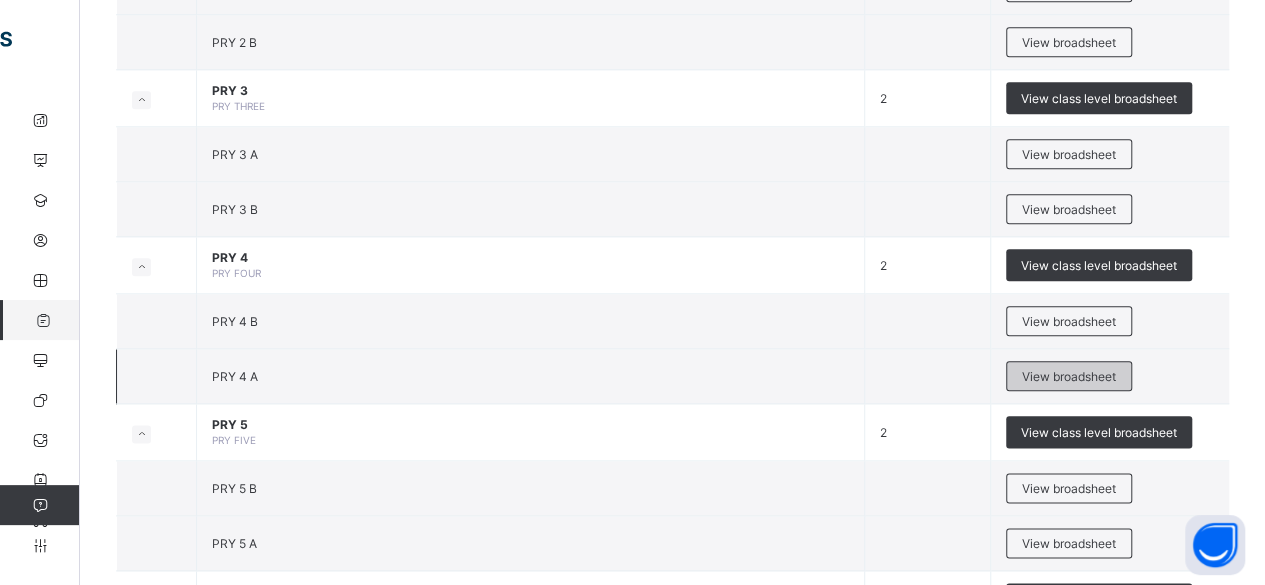 click on "View broadsheet" at bounding box center (1069, 376) 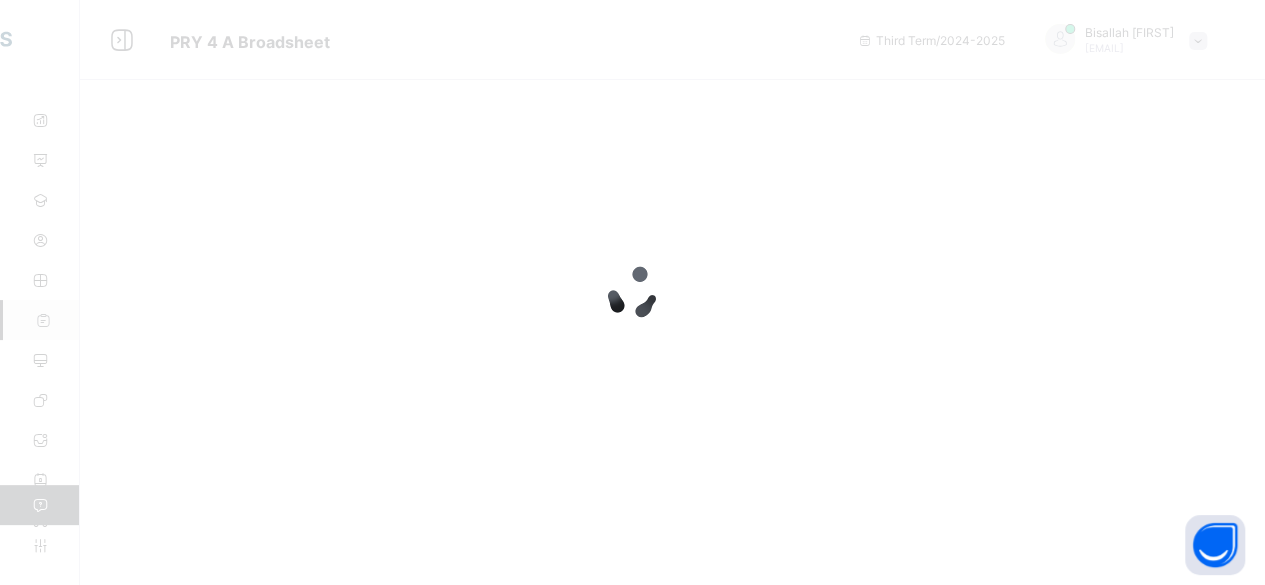 scroll, scrollTop: 0, scrollLeft: 0, axis: both 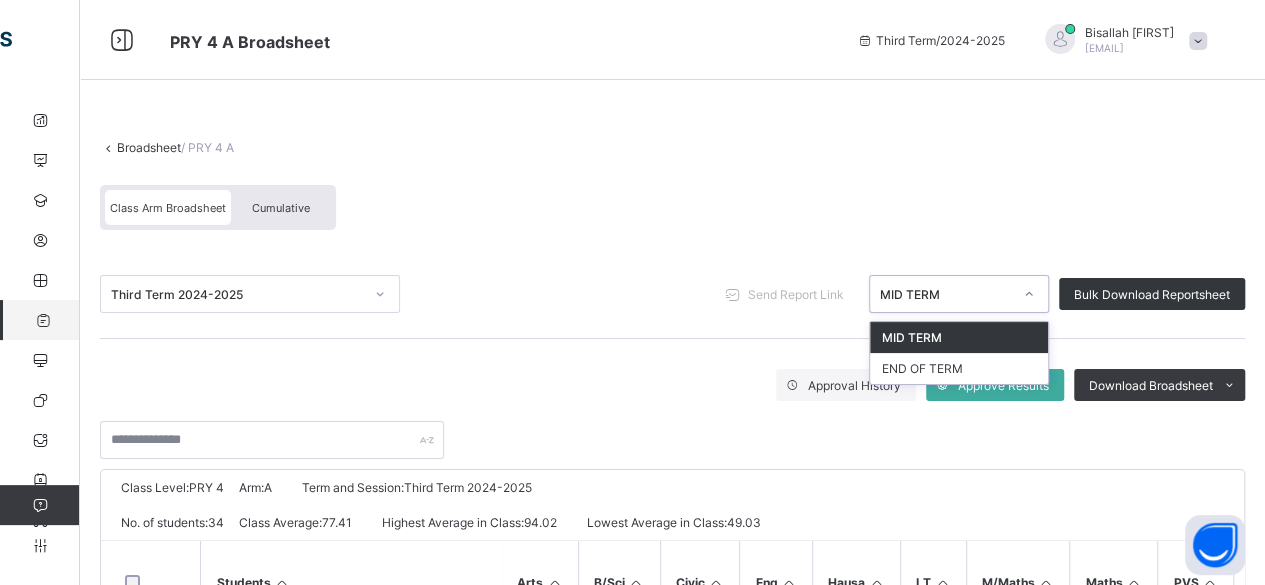 click 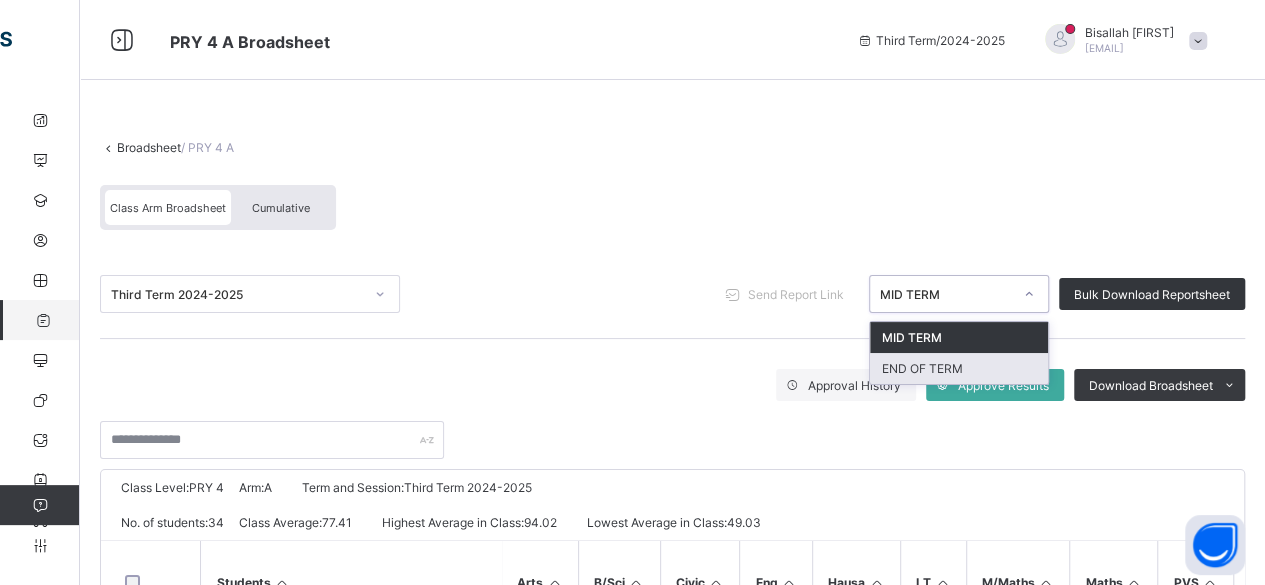 click on "END OF TERM" at bounding box center [959, 368] 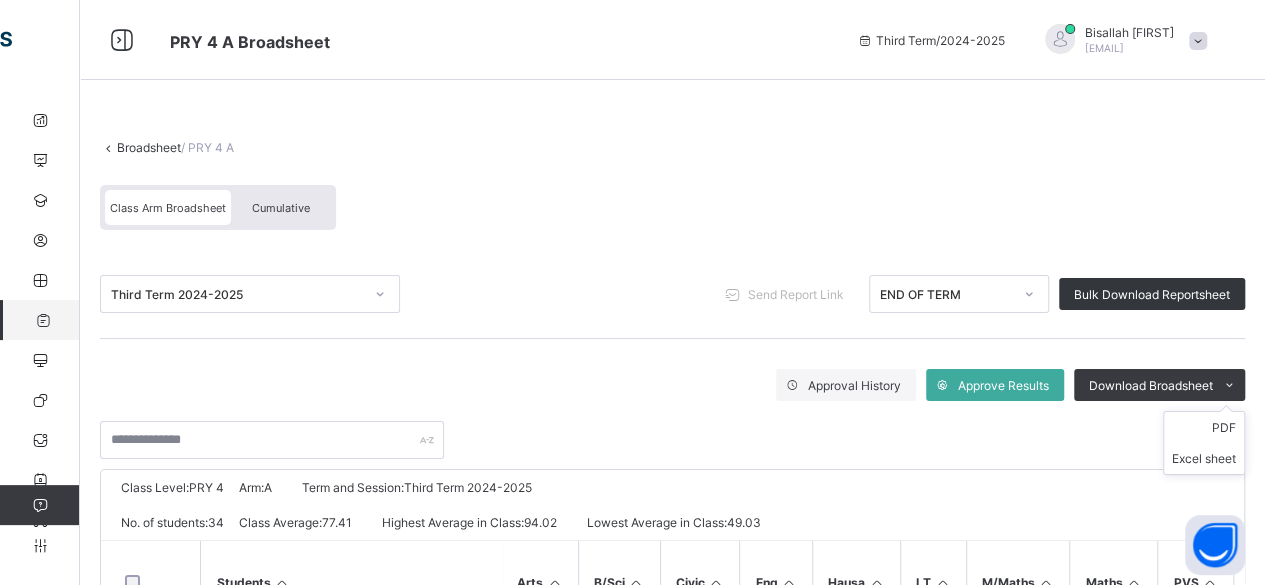 click on "PDF Excel sheet" at bounding box center [1204, 443] 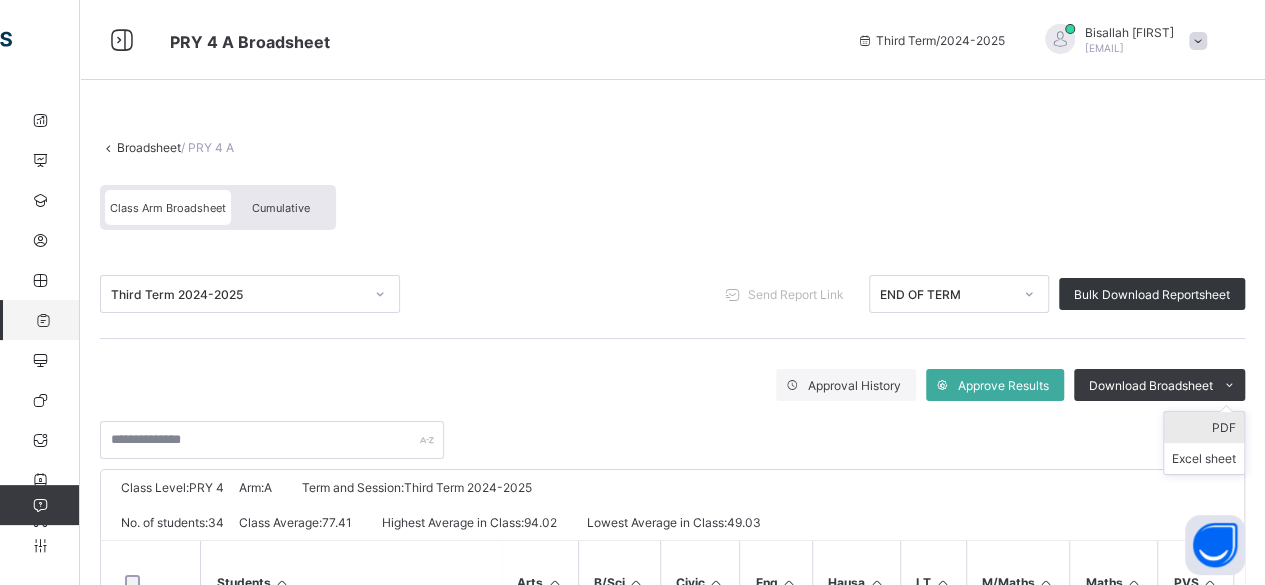 click on "PDF" at bounding box center (1204, 427) 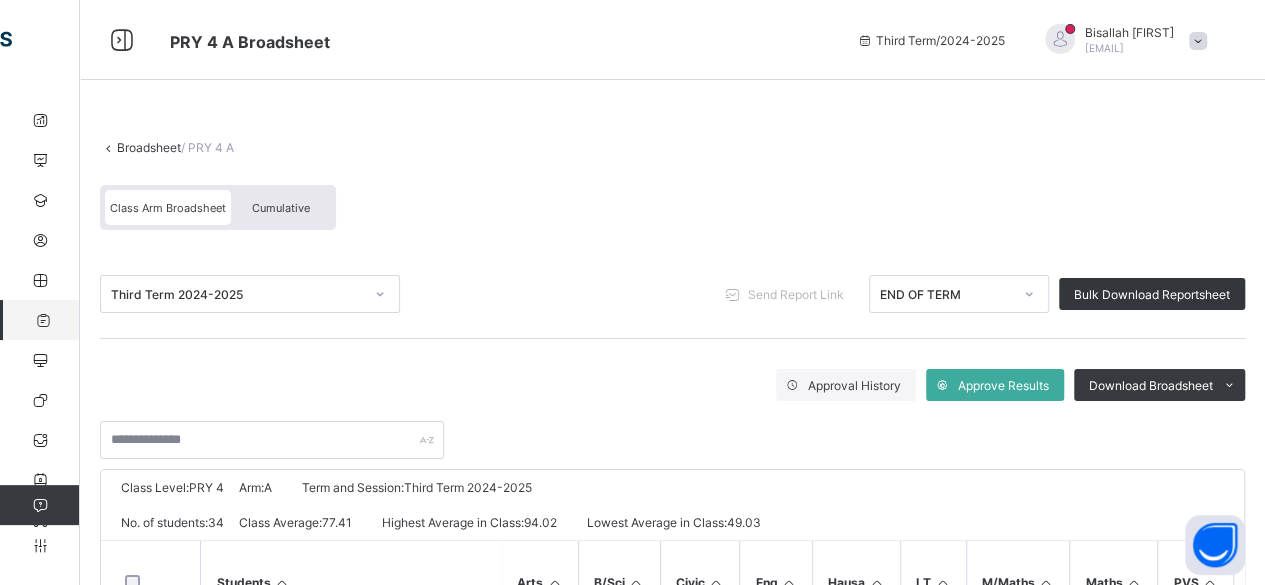 click on "CRESCENT INTERNATIONAL SCHOOL, KANO Date: 4th [MONTH] [YEAR], [TIME] Class Level: PRY [NUMBER] Arm: [LETTER] Term and Session: Third Term [YEAR]-[YEAR] No. of students: [NUMBER] Class Average: [PERCENTAGE] Highest Average in Class: [PERCENTAGE] Lowest Average in Class: [PERCENTAGE] S/NO Admission No. Full Name Arts B/Sci Civic Hausa I.T M/Maths Maths PVS Reading S.O.S S/Dict. No. of Subjects TOTAL Average Position Grade [NUMBER] [NUMBER] [FIRST] [LAST] [LAST] [PERCENTAGE] [PERCENTAGE] [PERCENTAGE] [PERCENTAGE] [PERCENTAGE] [PERCENTAGE] [PERCENTAGE] [PERCENTAGE] [PERCENTAGE] [PERCENTAGE] [PERCENTAGE] [PERCENTAGE] [NUMBER] [NUMBER] [PERCENTAGE] [NUMBER] [LETTER] [NUMBER] [NUMBER] [FIRST] [LAST] [LAST] [PERCENTAGE] [LETTER]" at bounding box center [672, 590] 